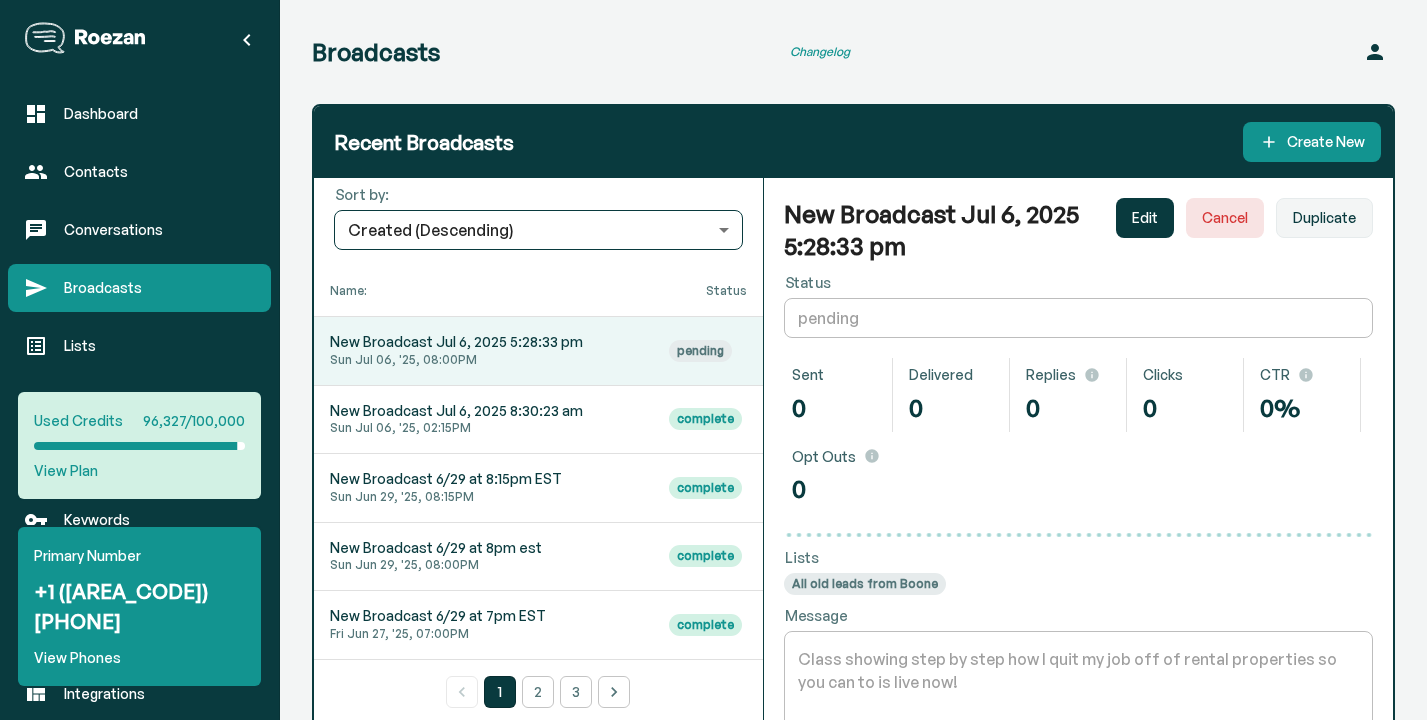 scroll, scrollTop: 419, scrollLeft: 0, axis: vertical 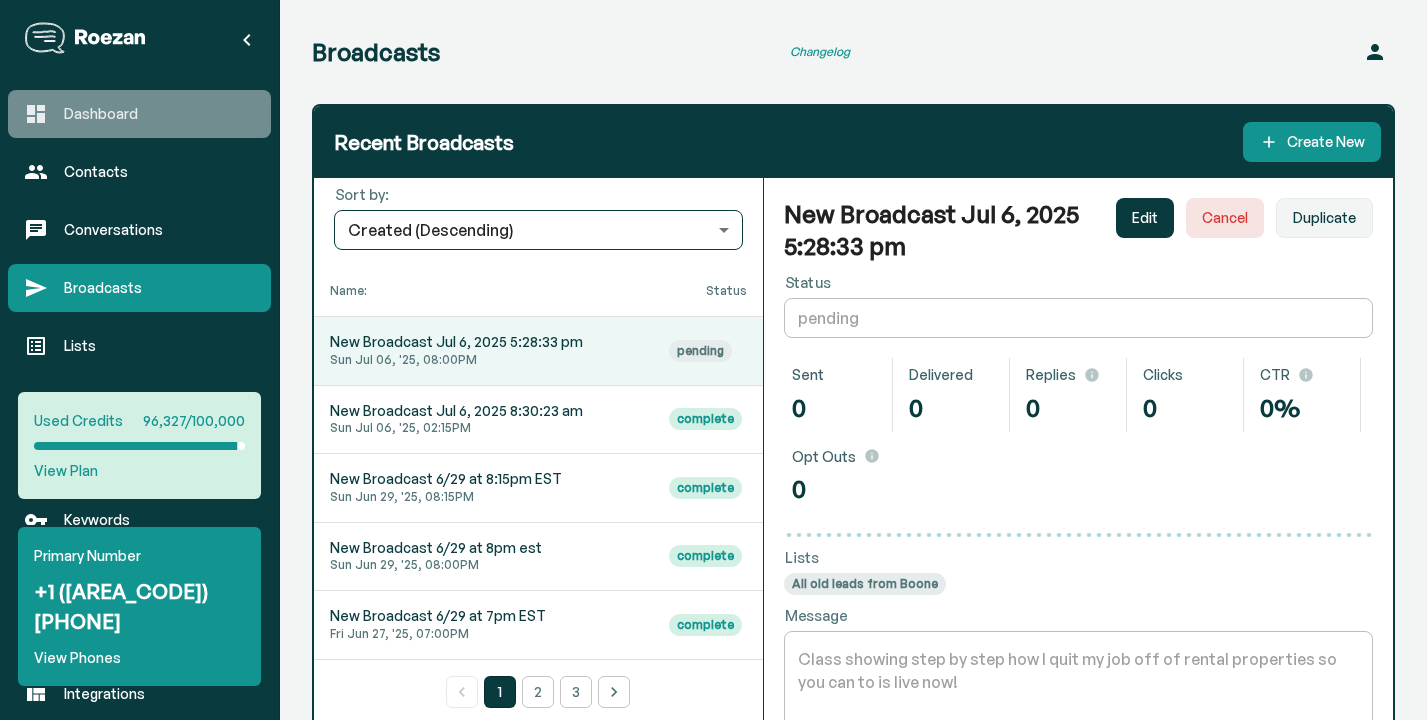 click on "Dashboard" at bounding box center [159, 114] 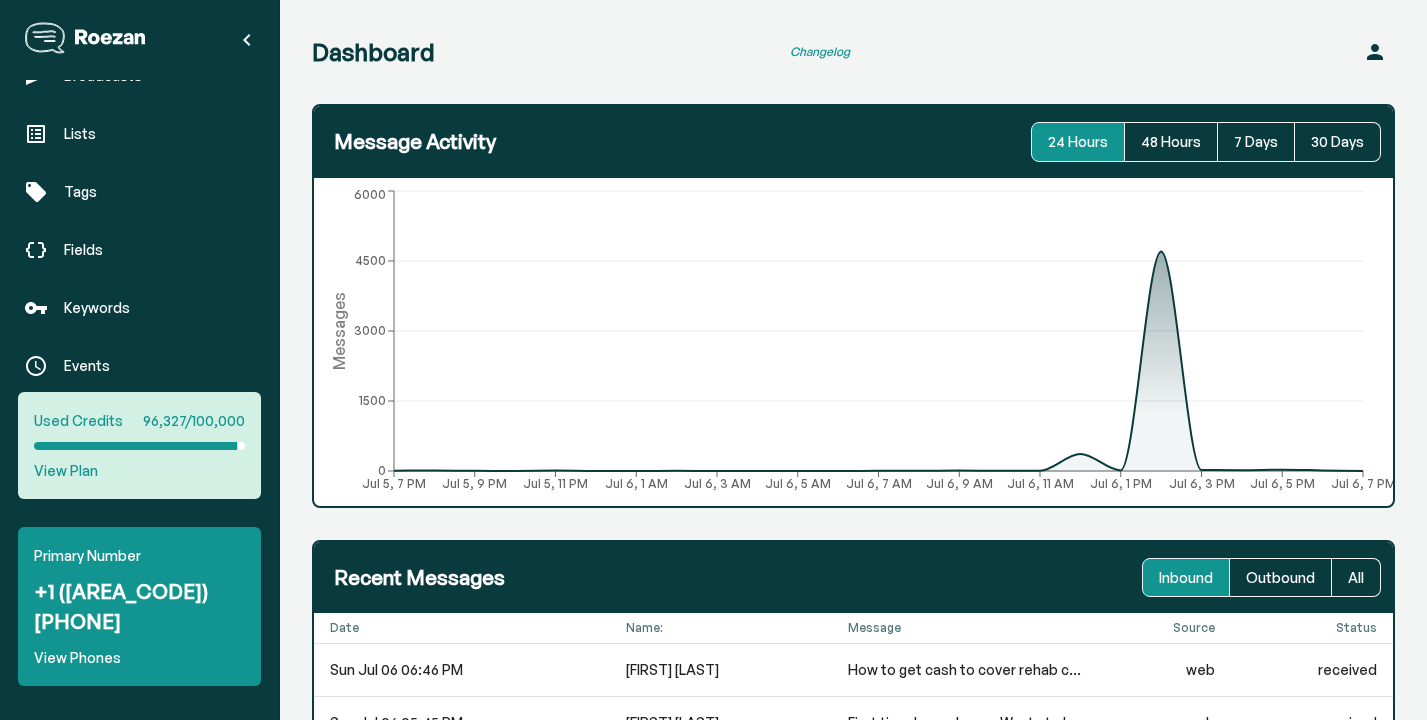 scroll, scrollTop: 359, scrollLeft: 0, axis: vertical 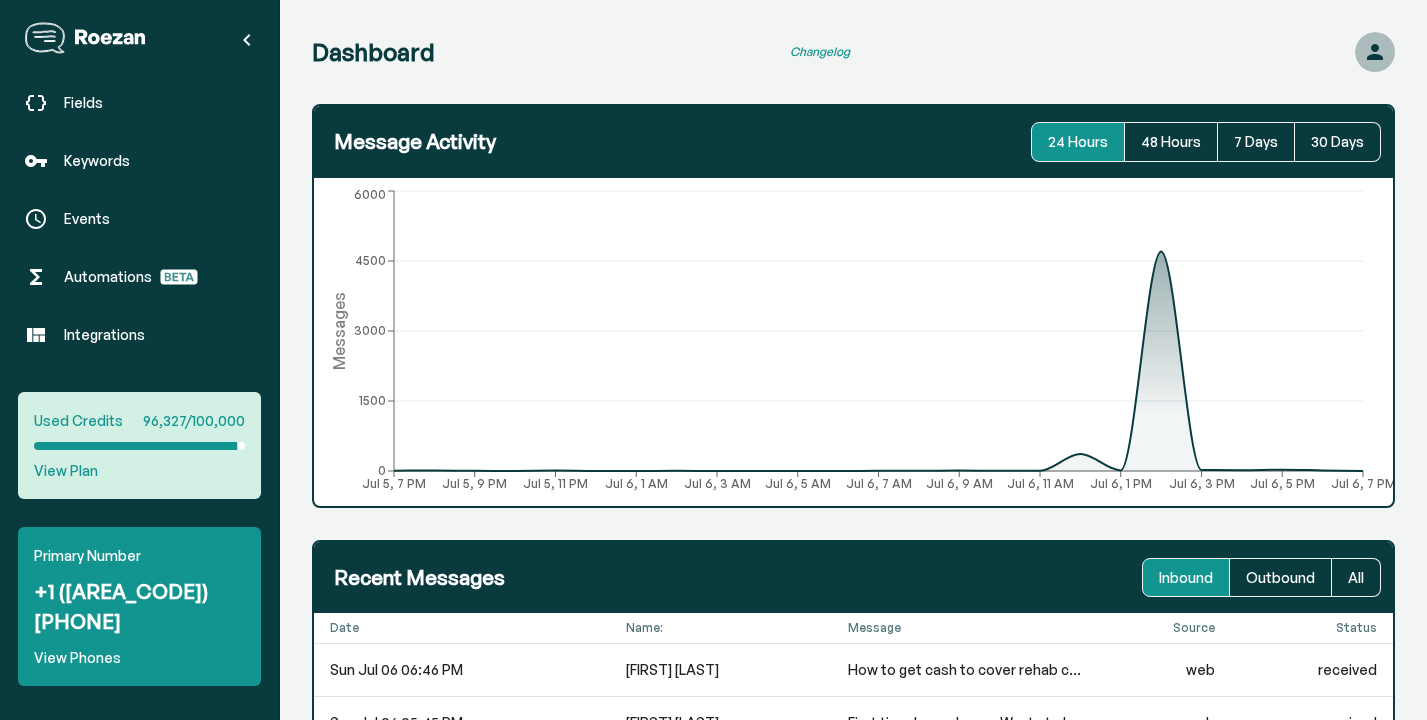 click at bounding box center [1375, 52] 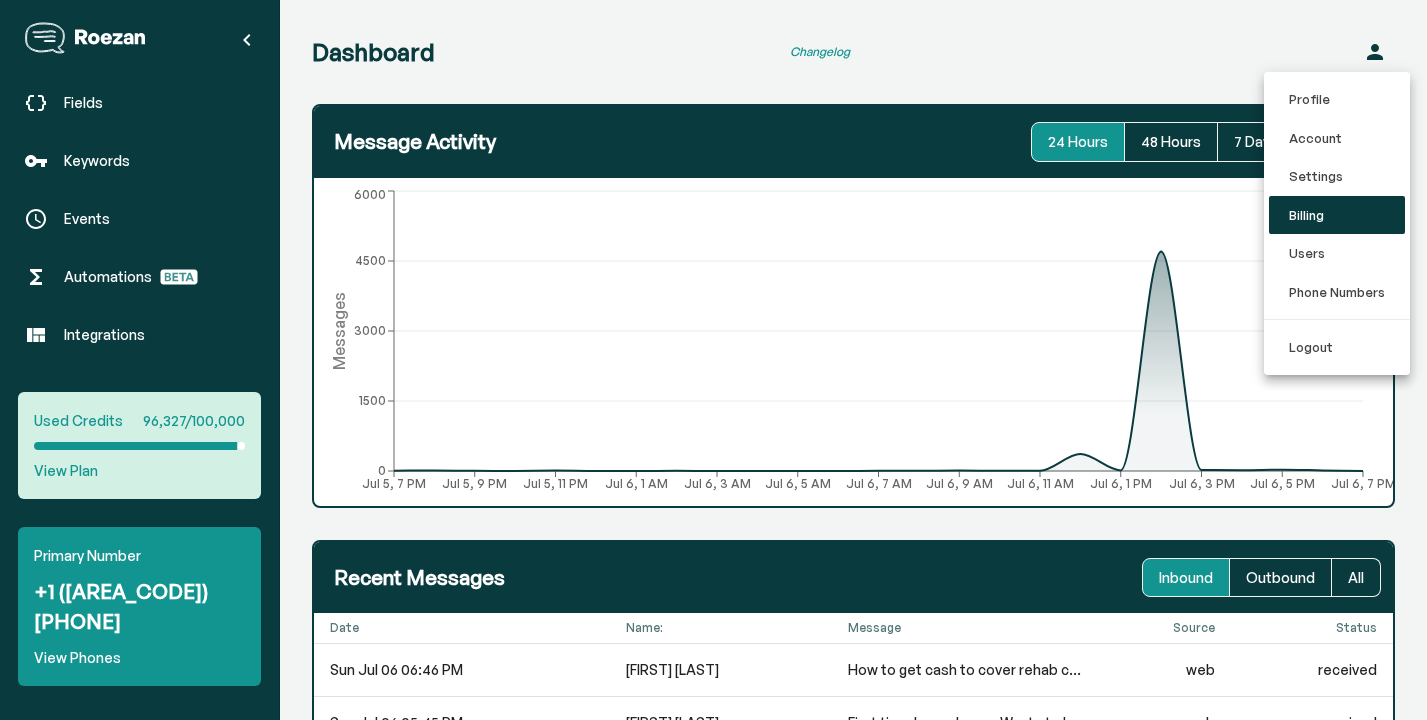 click on "Billing" at bounding box center [1337, 215] 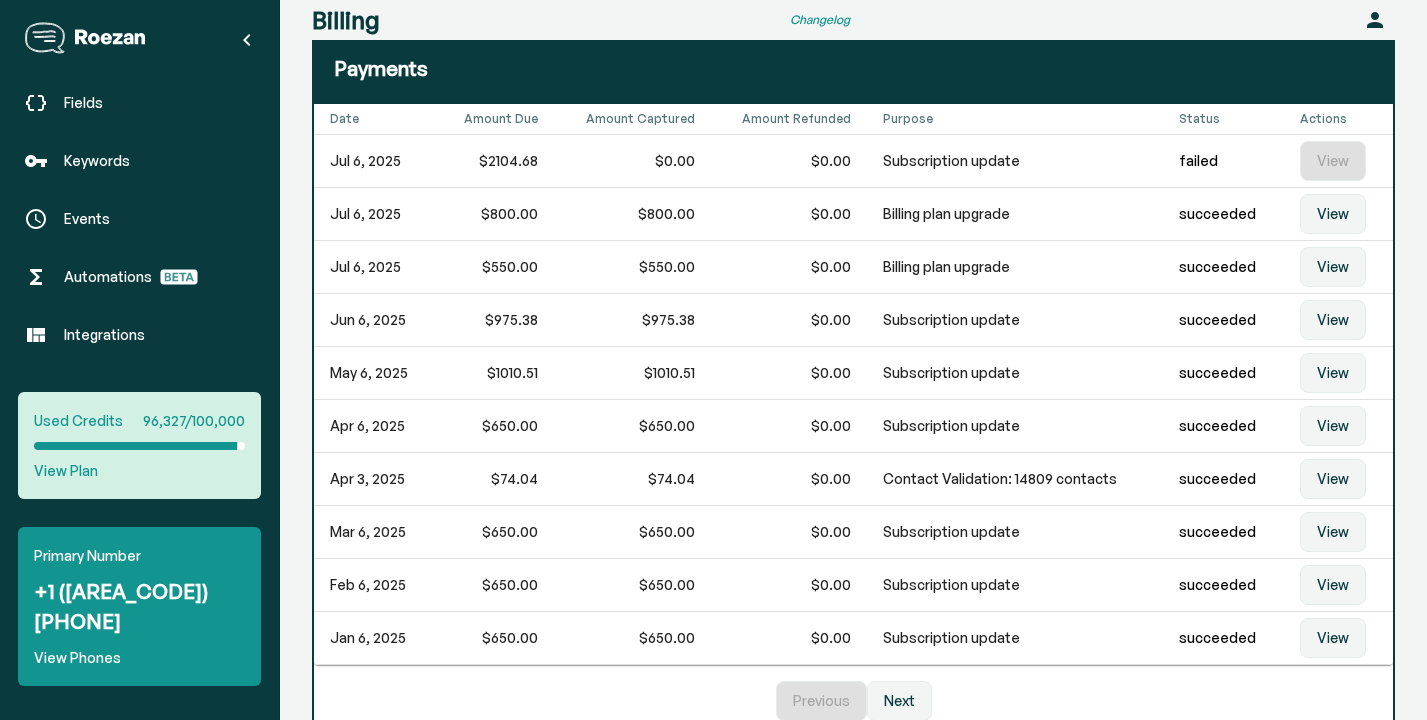 scroll, scrollTop: 666, scrollLeft: 0, axis: vertical 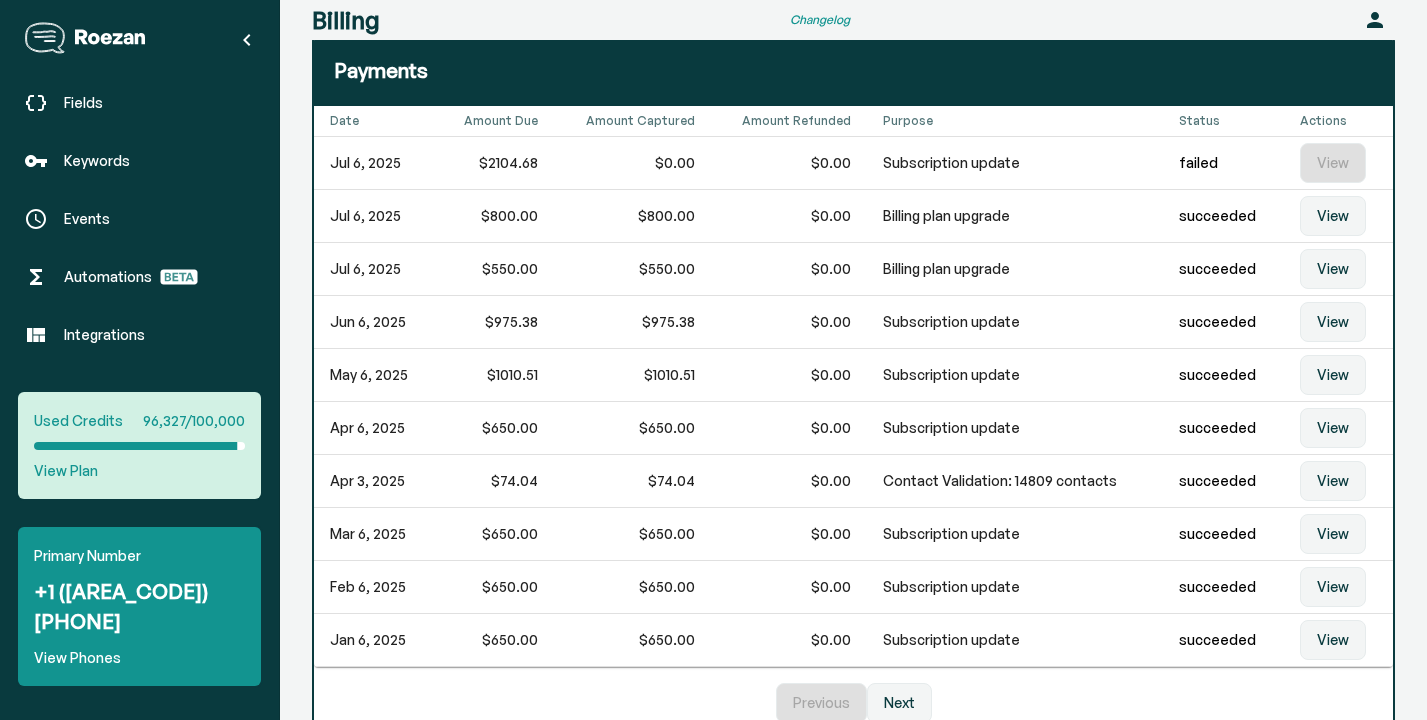 click on "Billing Changelog   Account" at bounding box center [853, 20] 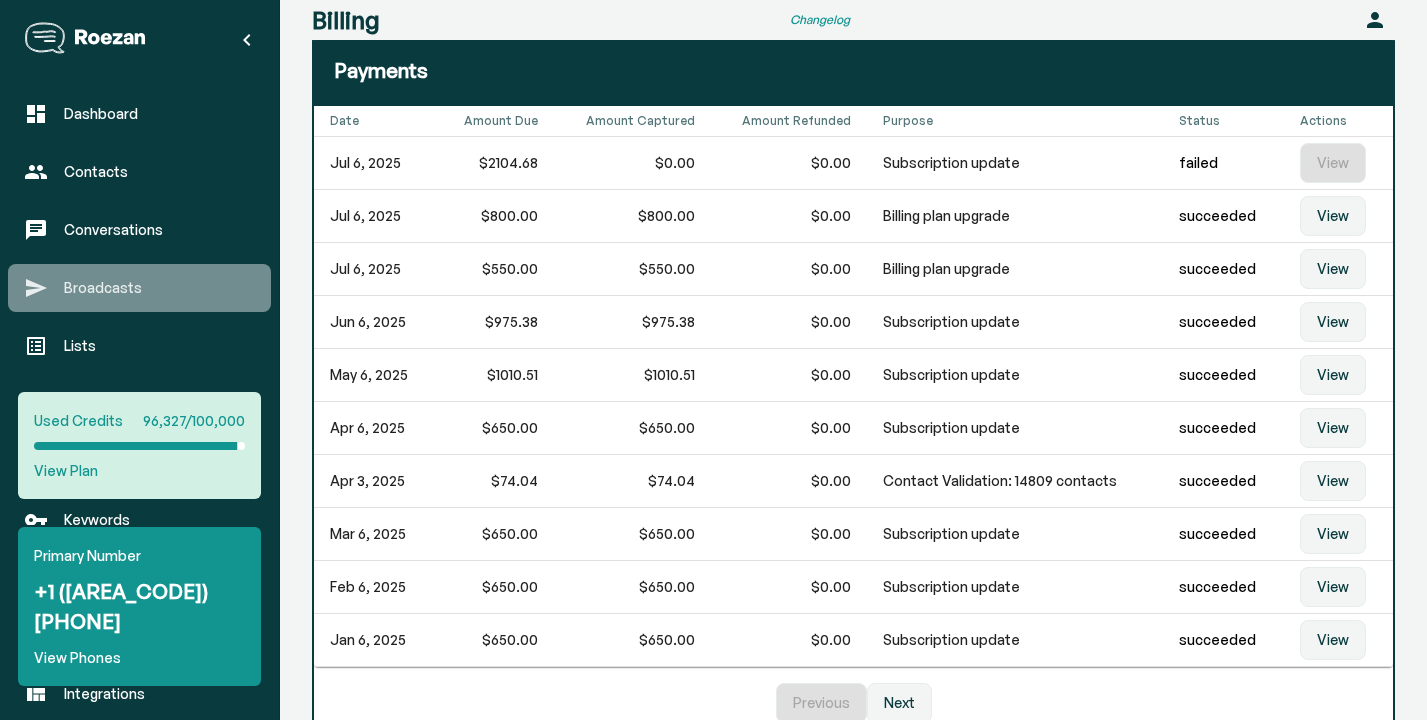 click on "Broadcasts" at bounding box center (159, 288) 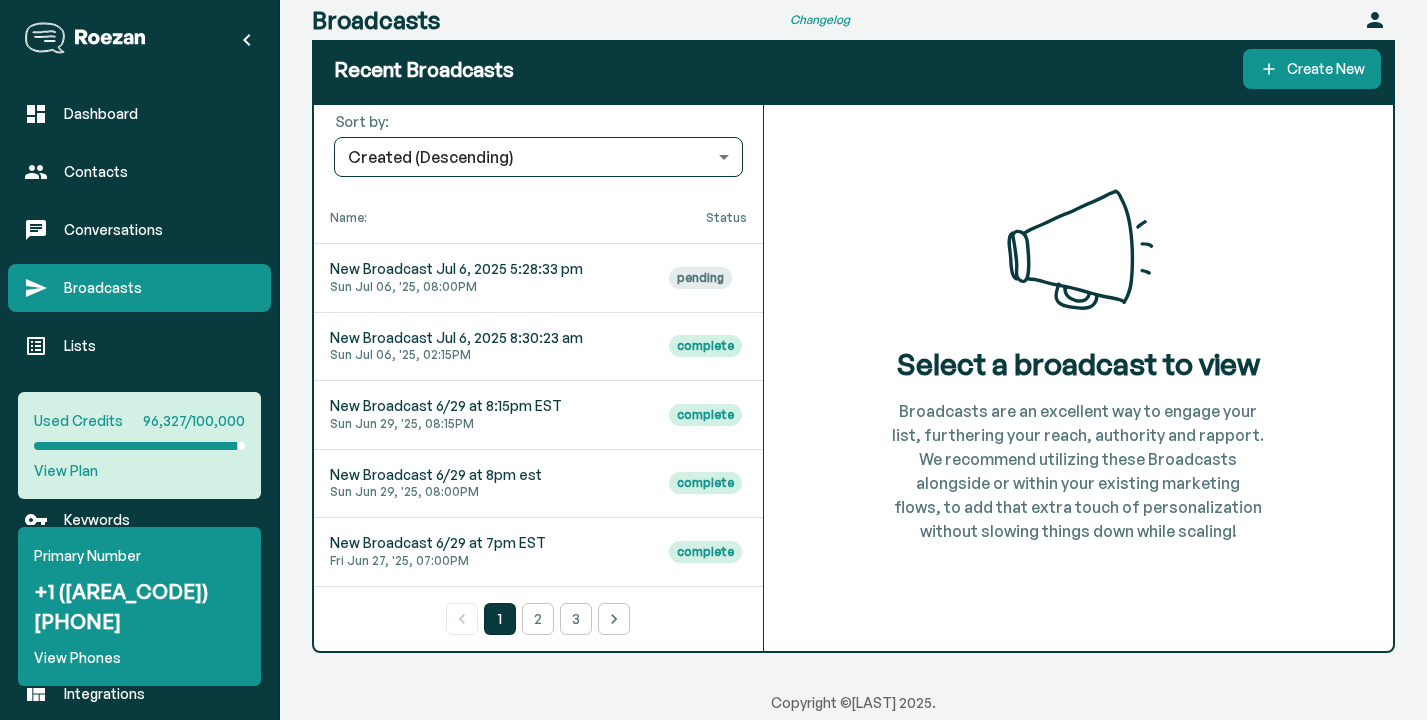 click on "New Broadcast Jul 6, 2025 8:30:23 am Sun Jul 06, '25, 02:15PM" at bounding box center (483, 278) 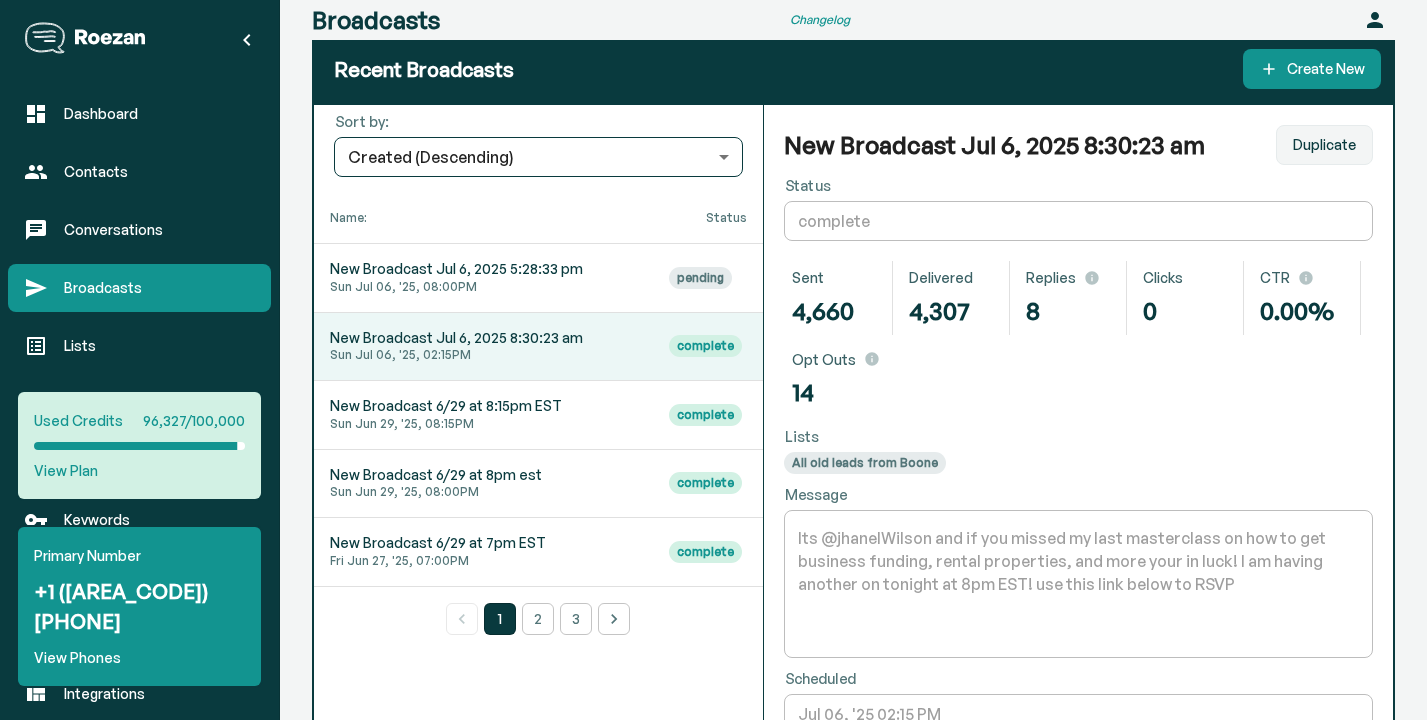 scroll, scrollTop: 46, scrollLeft: 0, axis: vertical 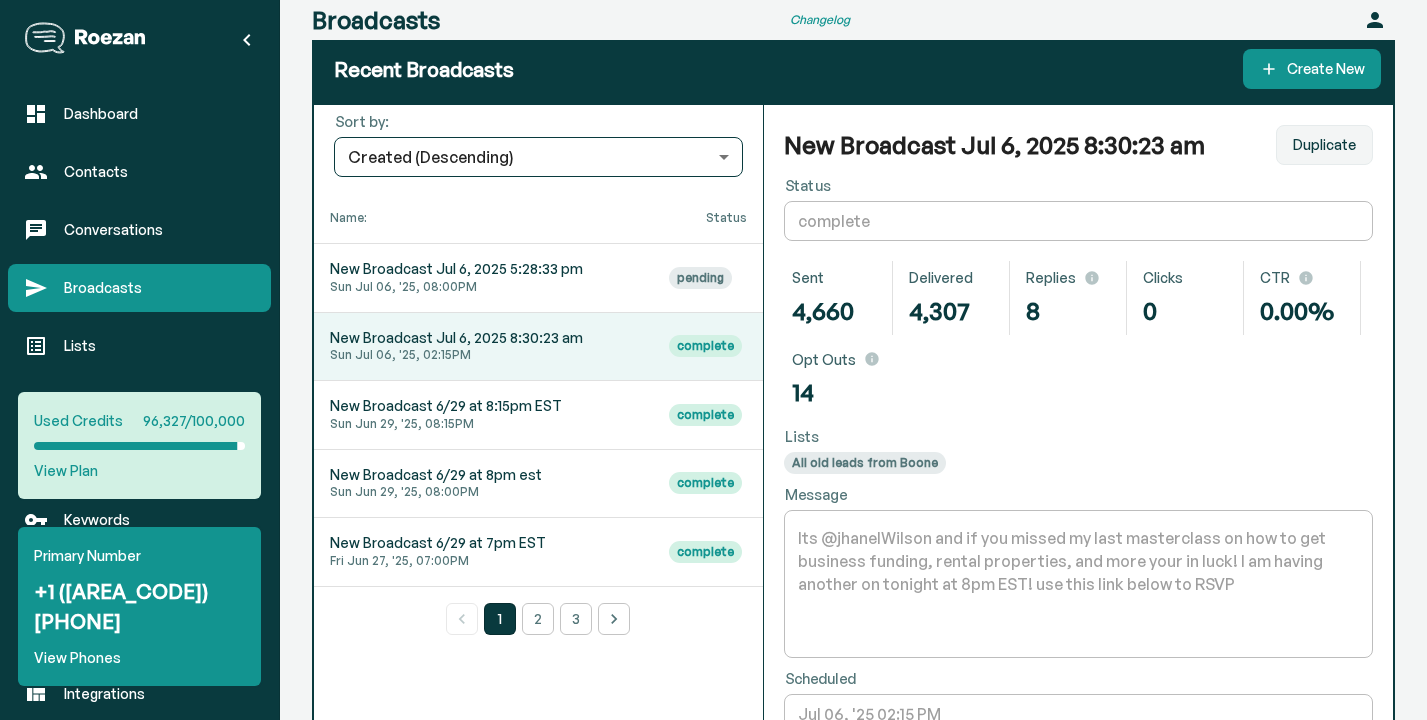 click on "New Broadcast Jul 6, 2025 5:28:33 pm Sun Jul 06, '25, 08:00PM" at bounding box center (483, 278) 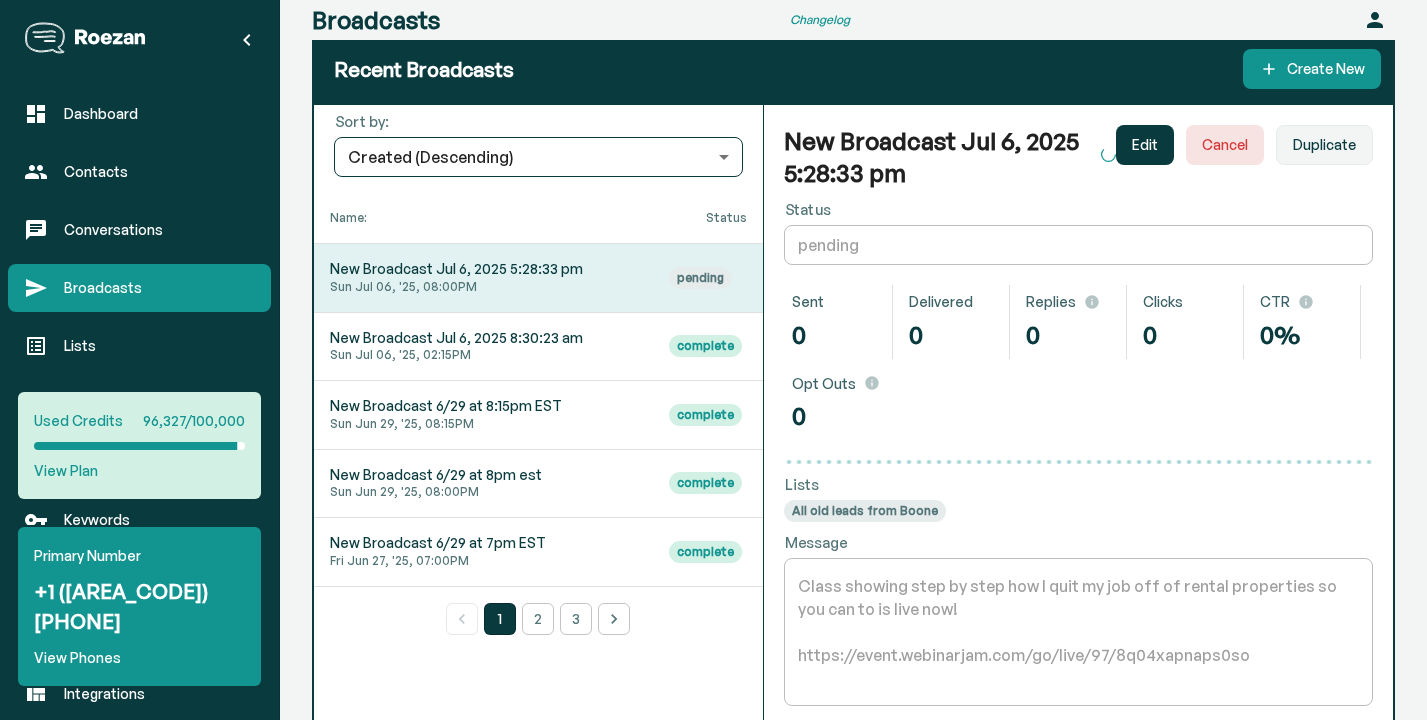 scroll, scrollTop: 0, scrollLeft: 0, axis: both 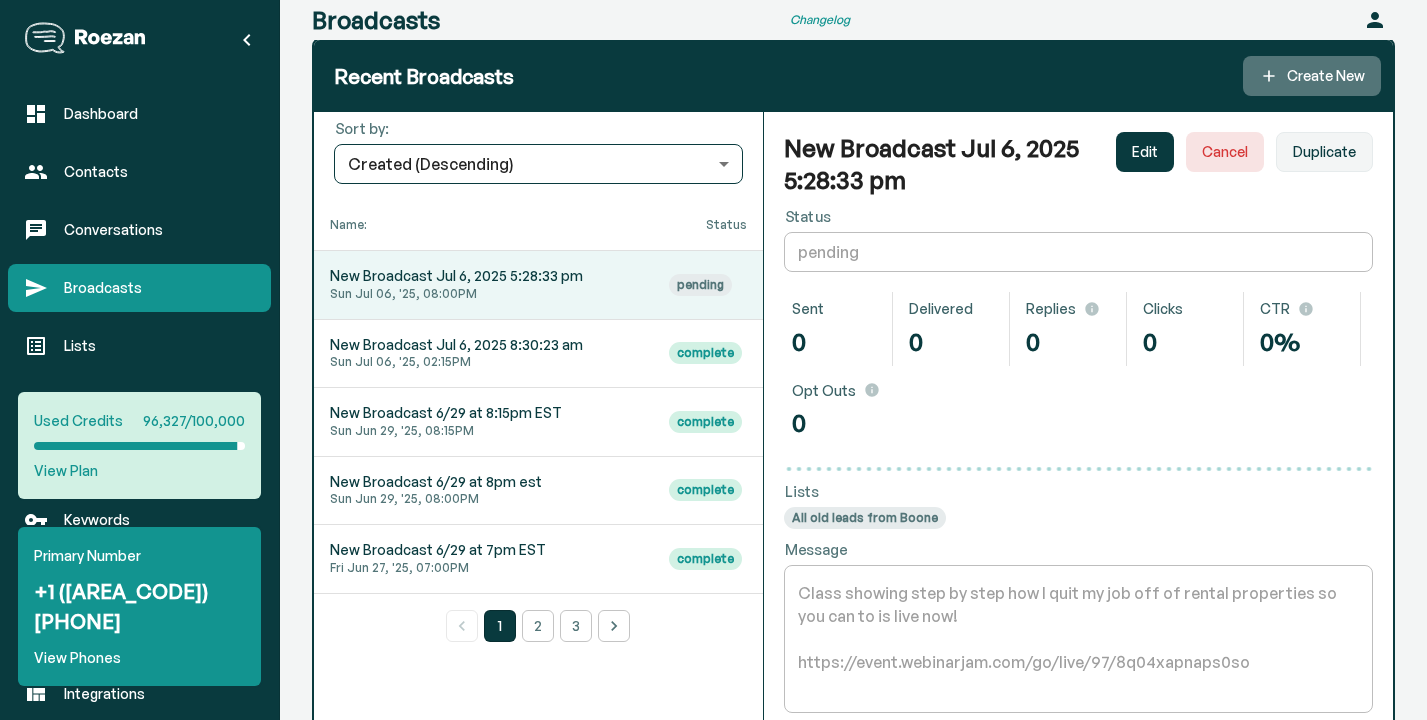 click on "Create New" at bounding box center [1326, 76] 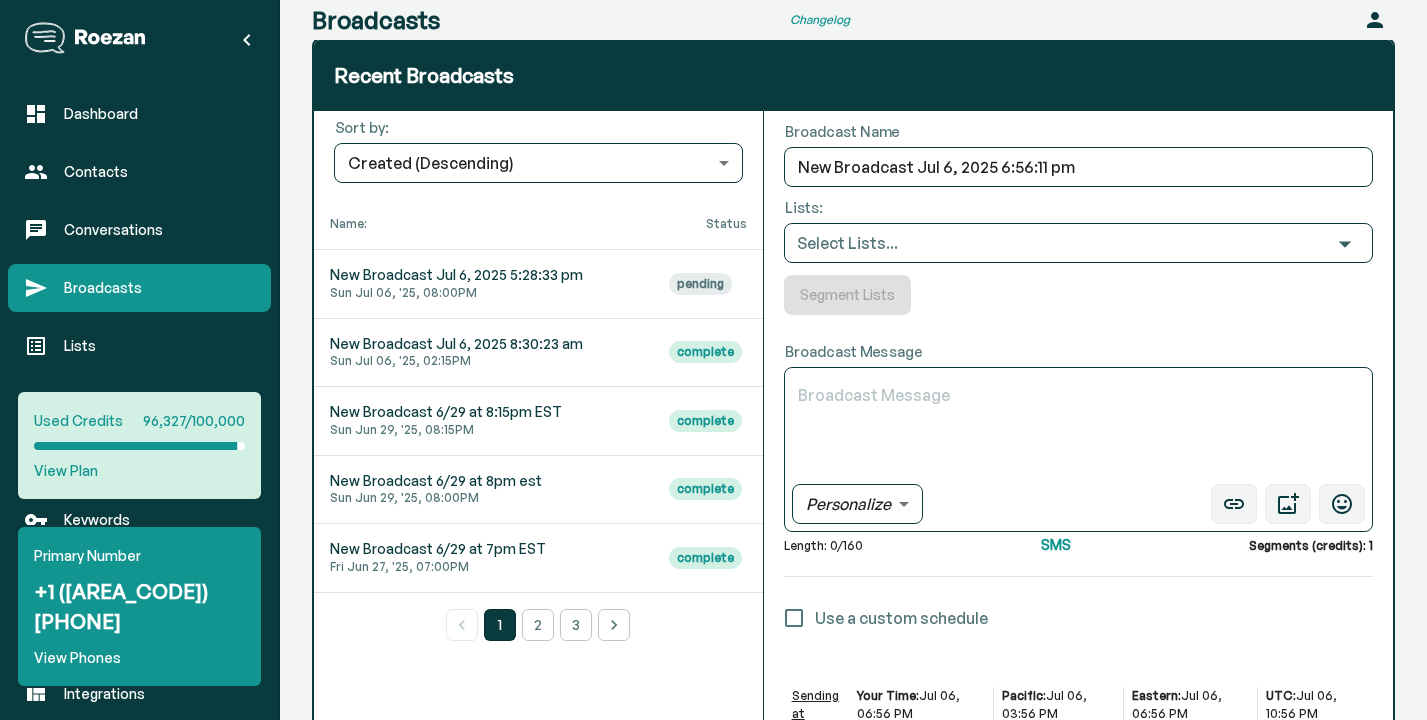 scroll, scrollTop: 306, scrollLeft: 0, axis: vertical 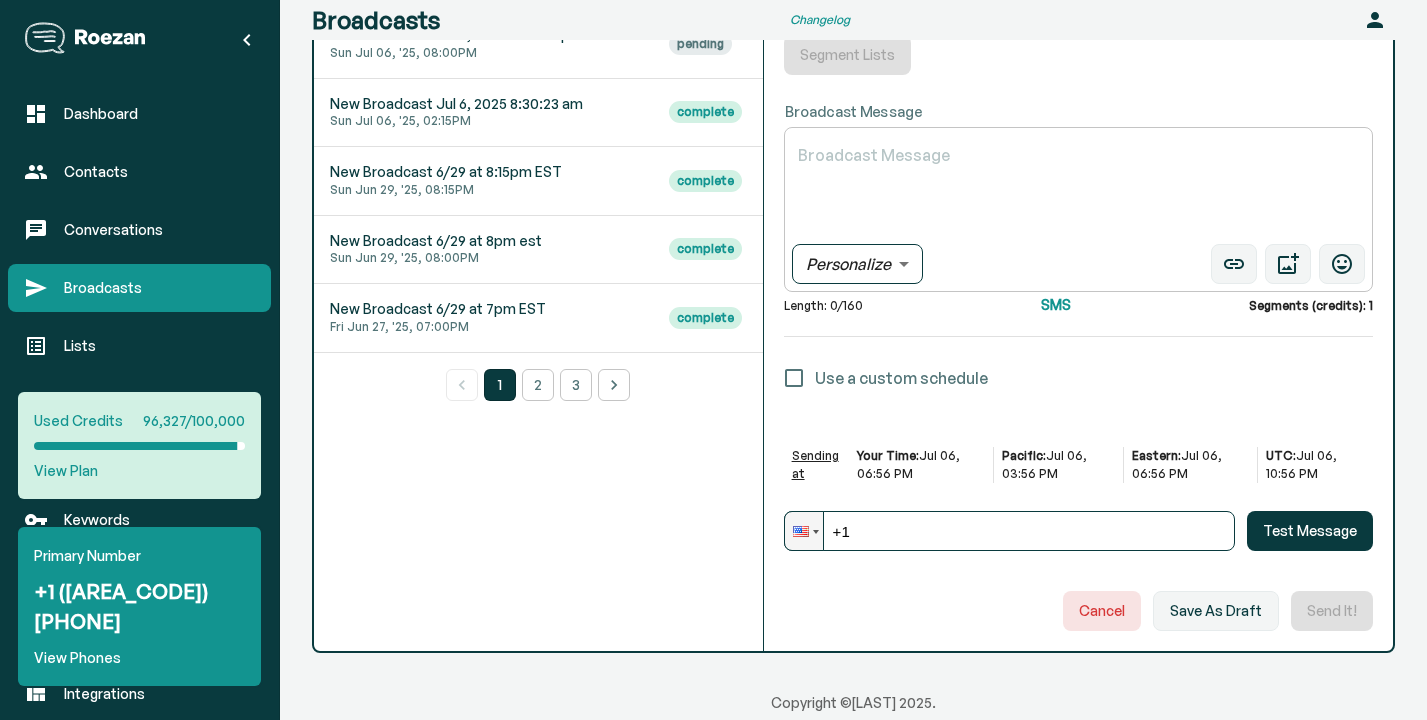 click on "Broadcast Message" at bounding box center [1078, 190] 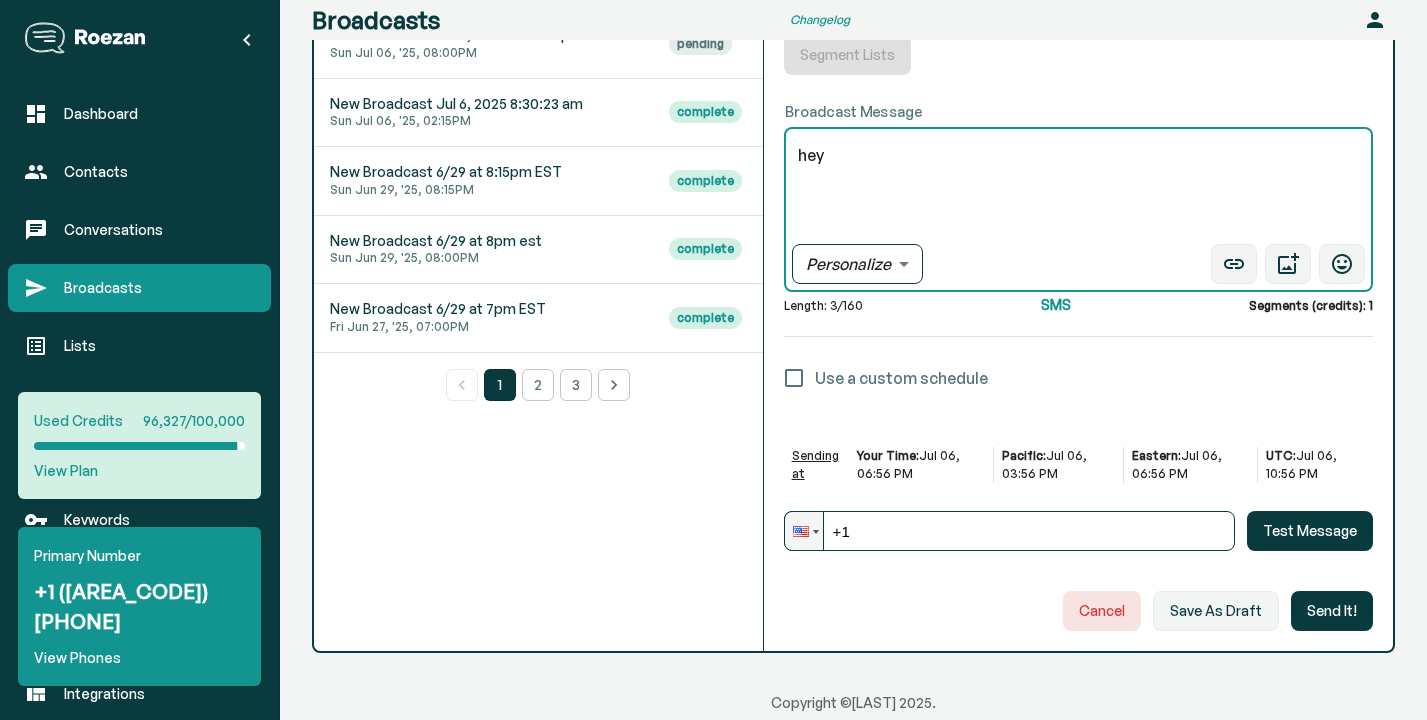 type on "hey" 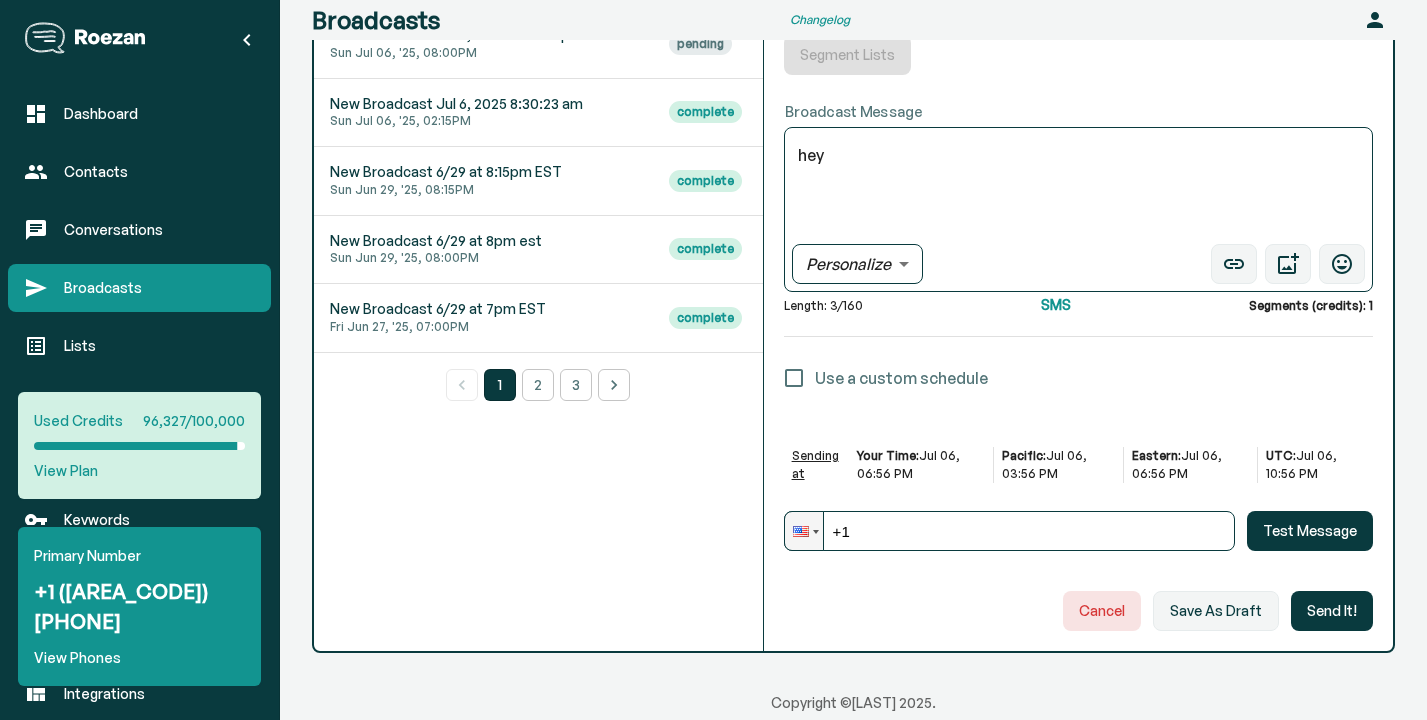 click on "+1" at bounding box center [1009, 531] 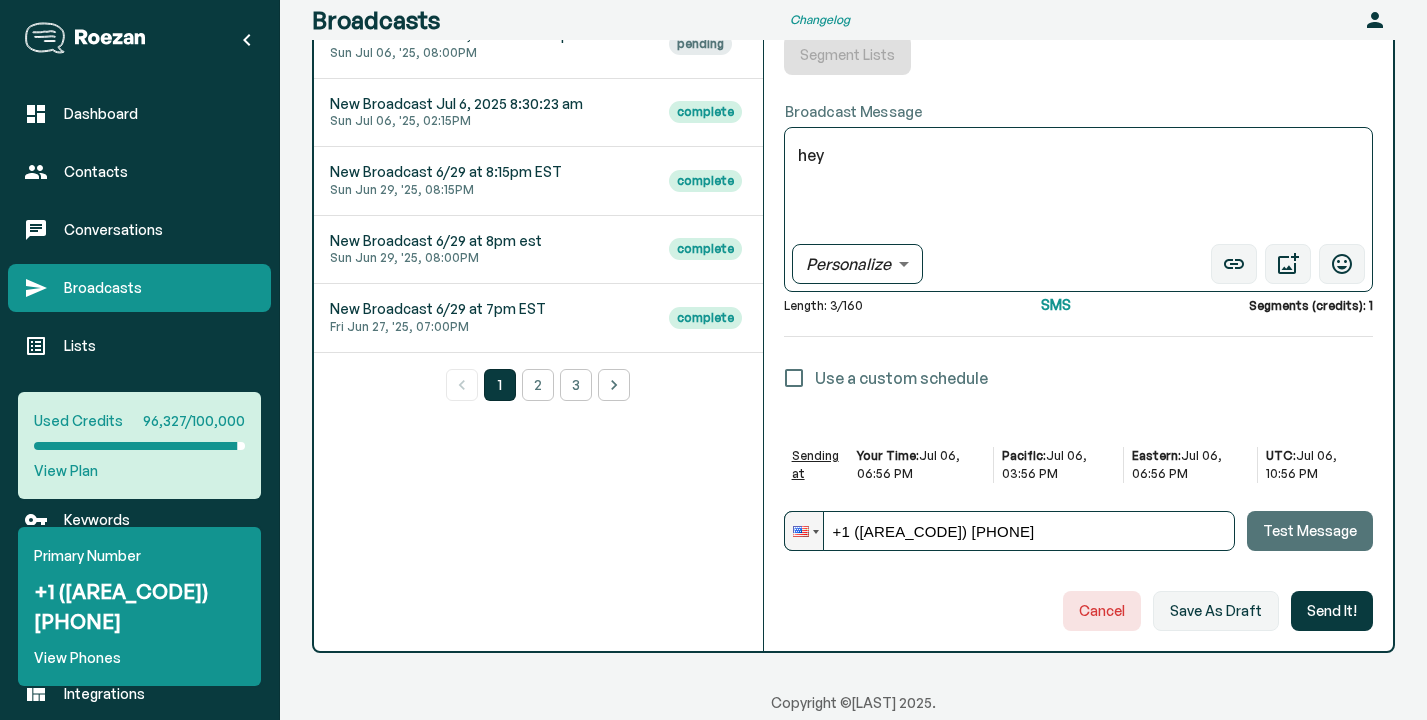 type on "+1 (267) 582-9904" 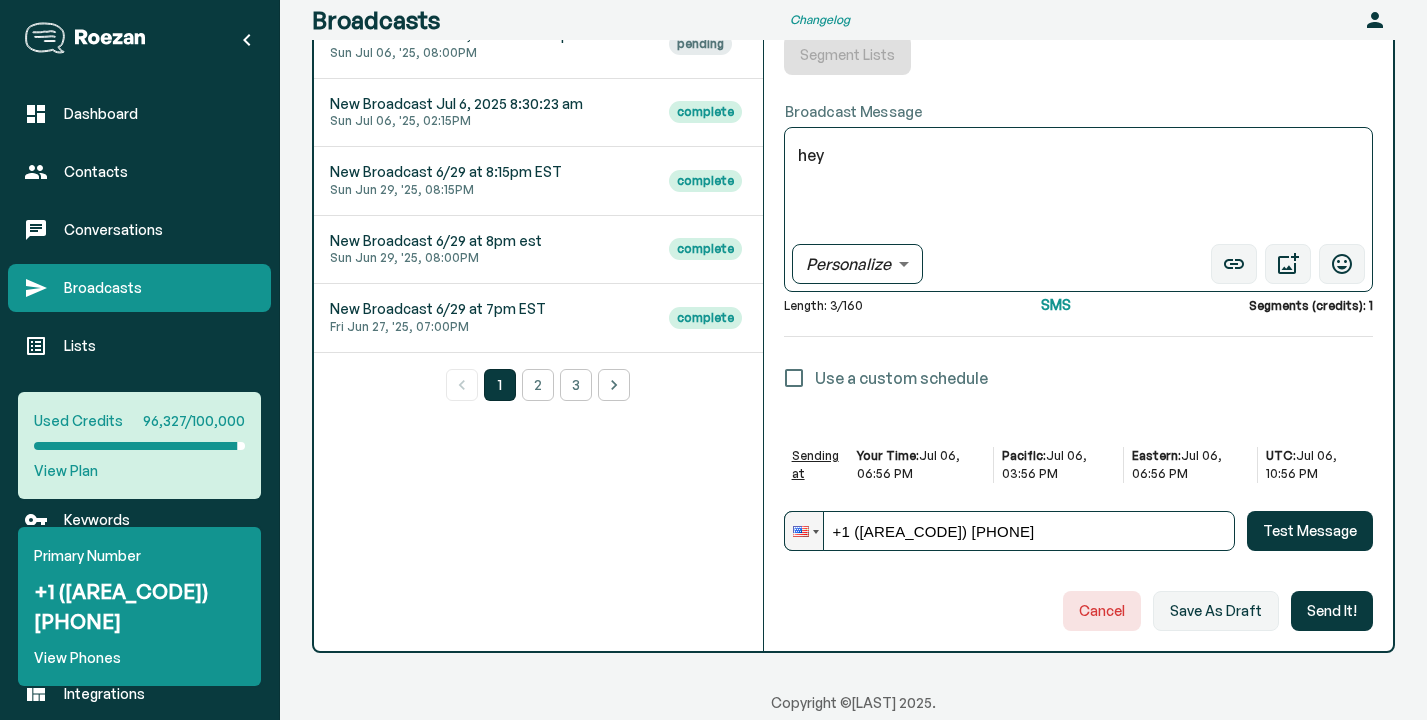 drag, startPoint x: 1028, startPoint y: 531, endPoint x: 782, endPoint y: 523, distance: 246.13005 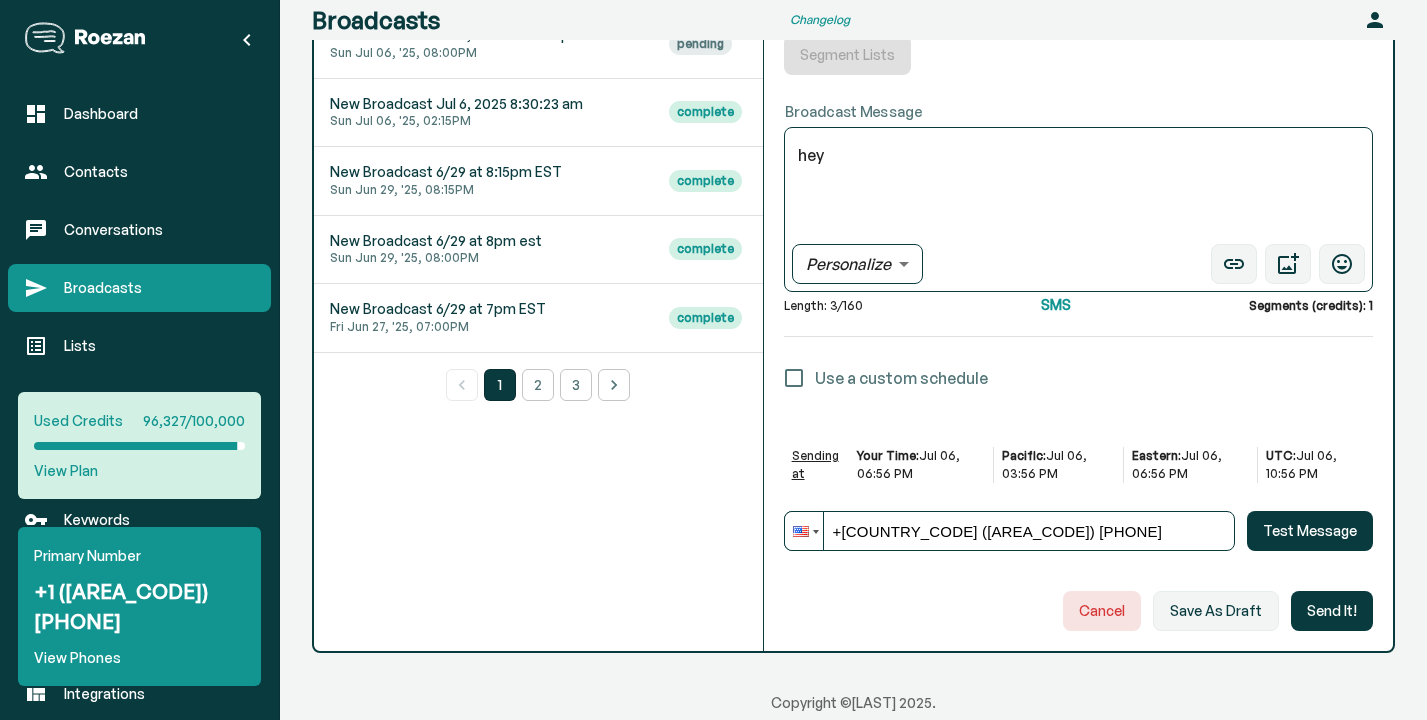 drag, startPoint x: 995, startPoint y: 533, endPoint x: 794, endPoint y: 516, distance: 201.71762 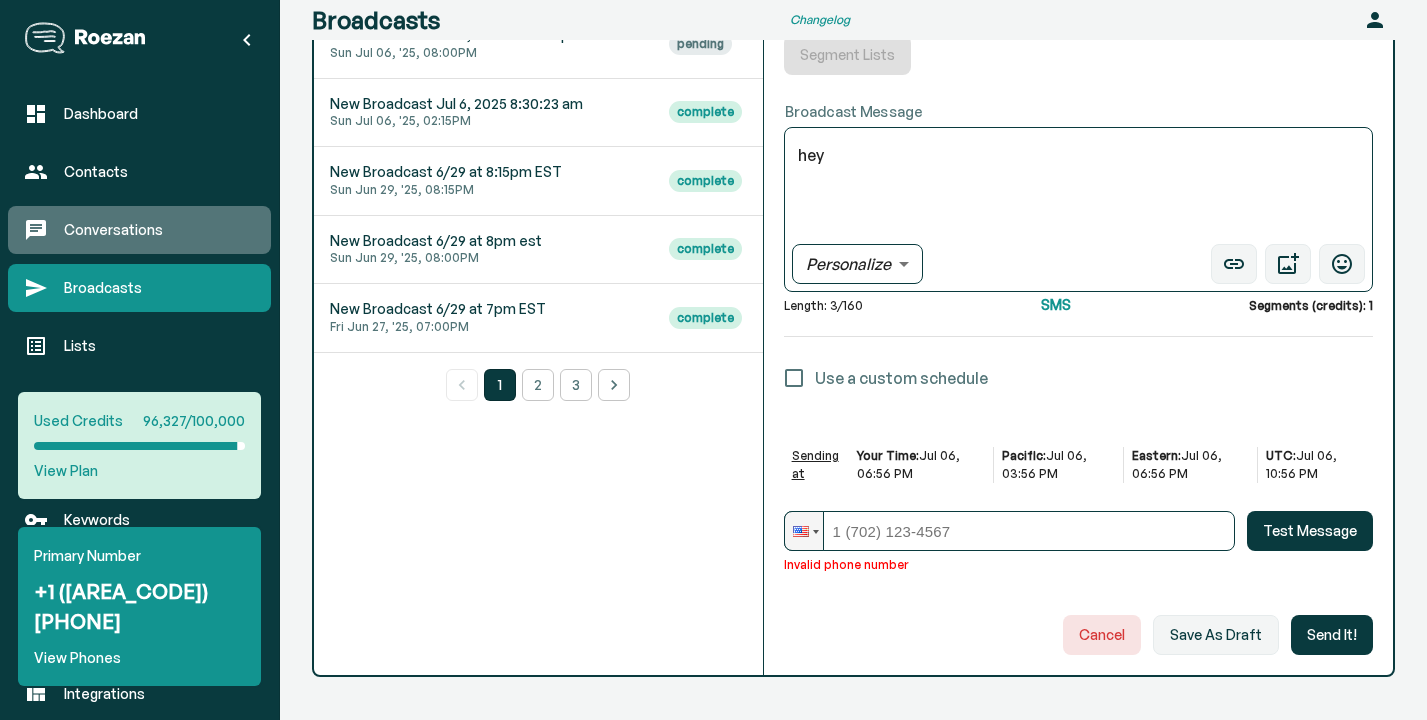 type 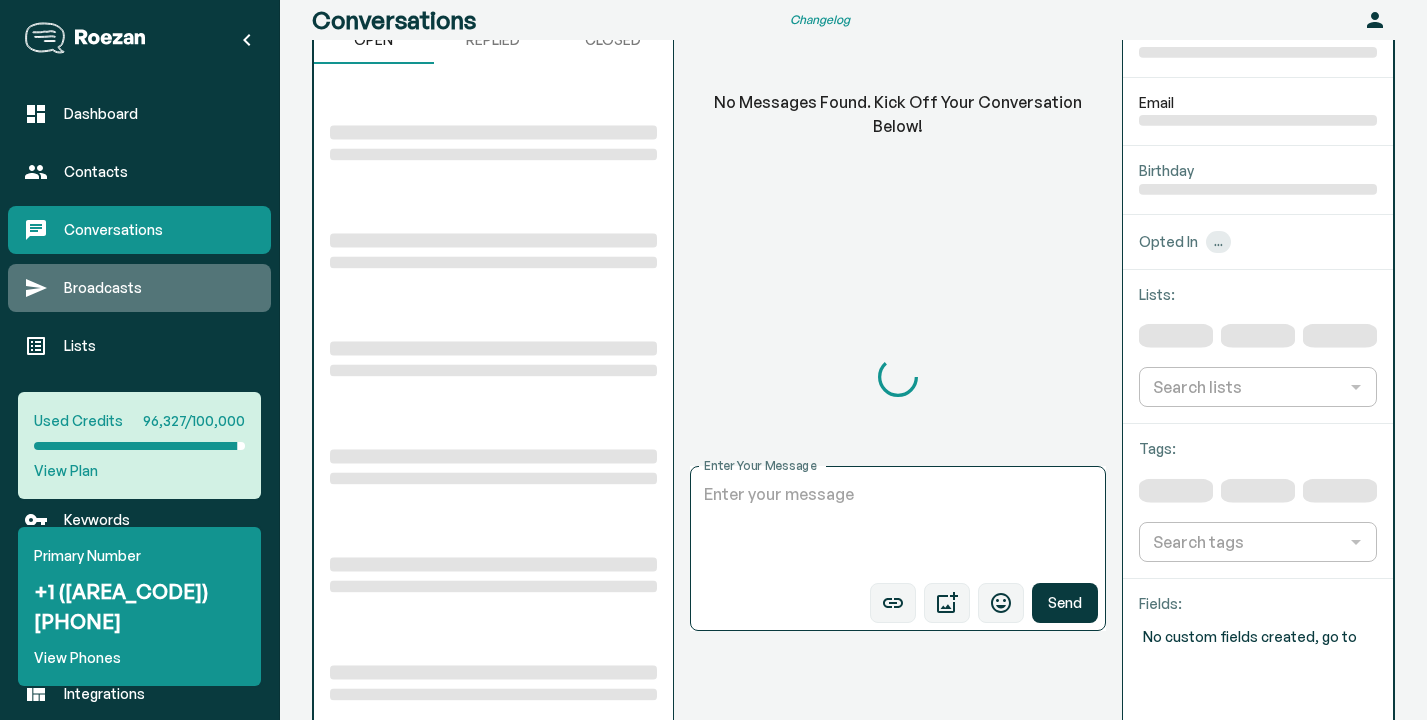 scroll, scrollTop: 2792, scrollLeft: 0, axis: vertical 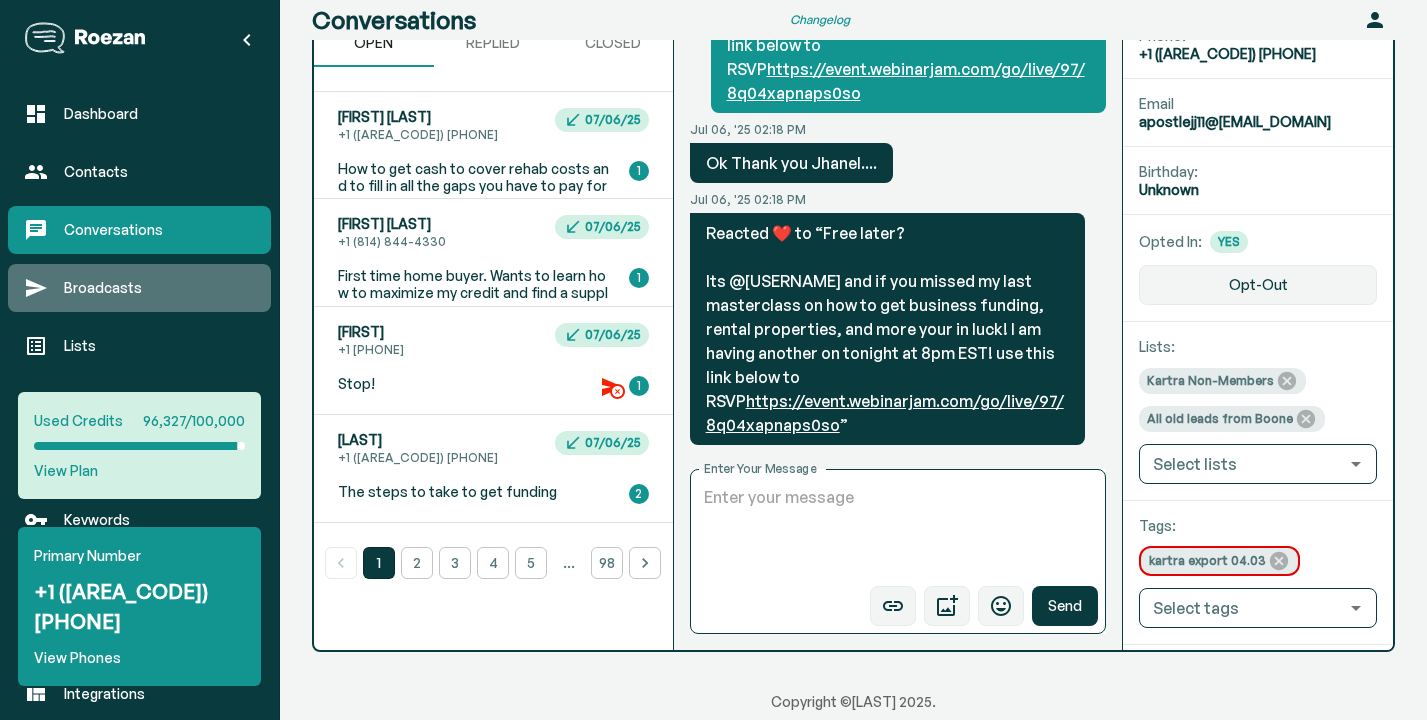 click on "Broadcasts" at bounding box center (159, 288) 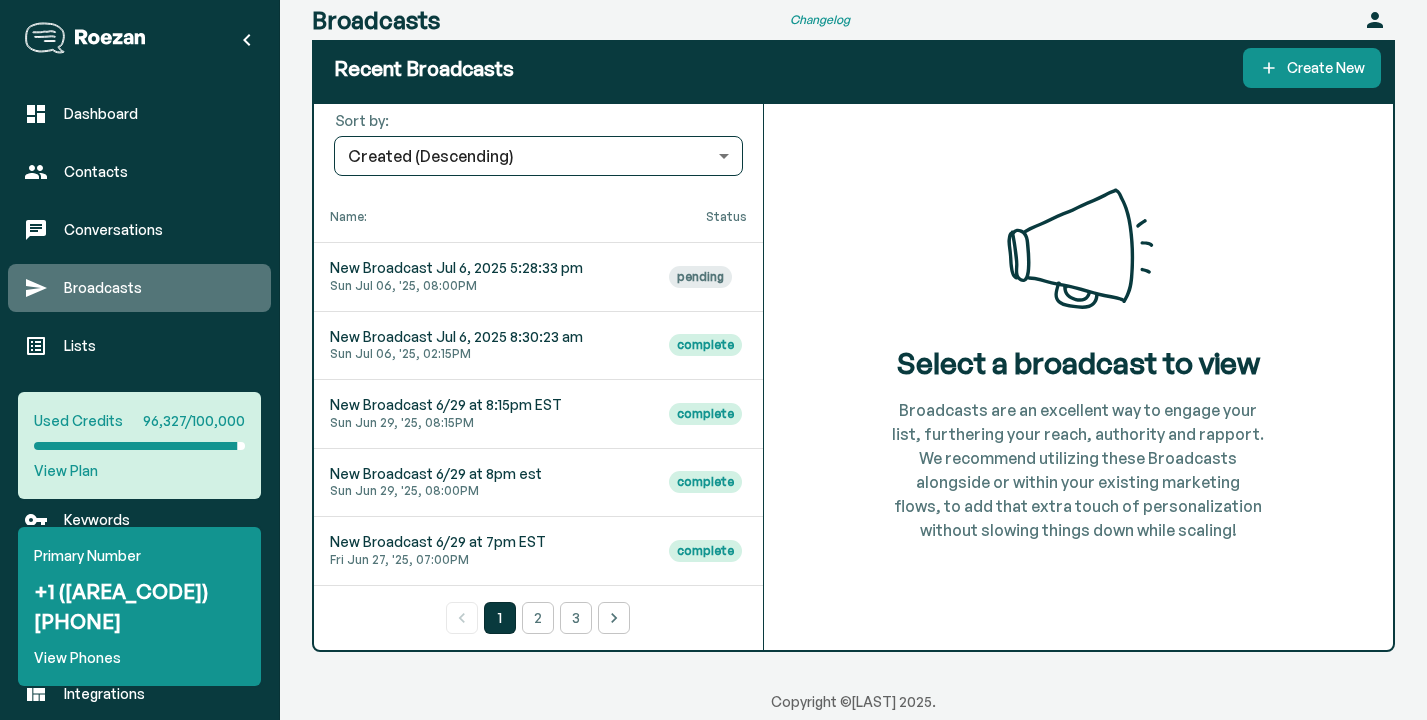 scroll, scrollTop: 73, scrollLeft: 0, axis: vertical 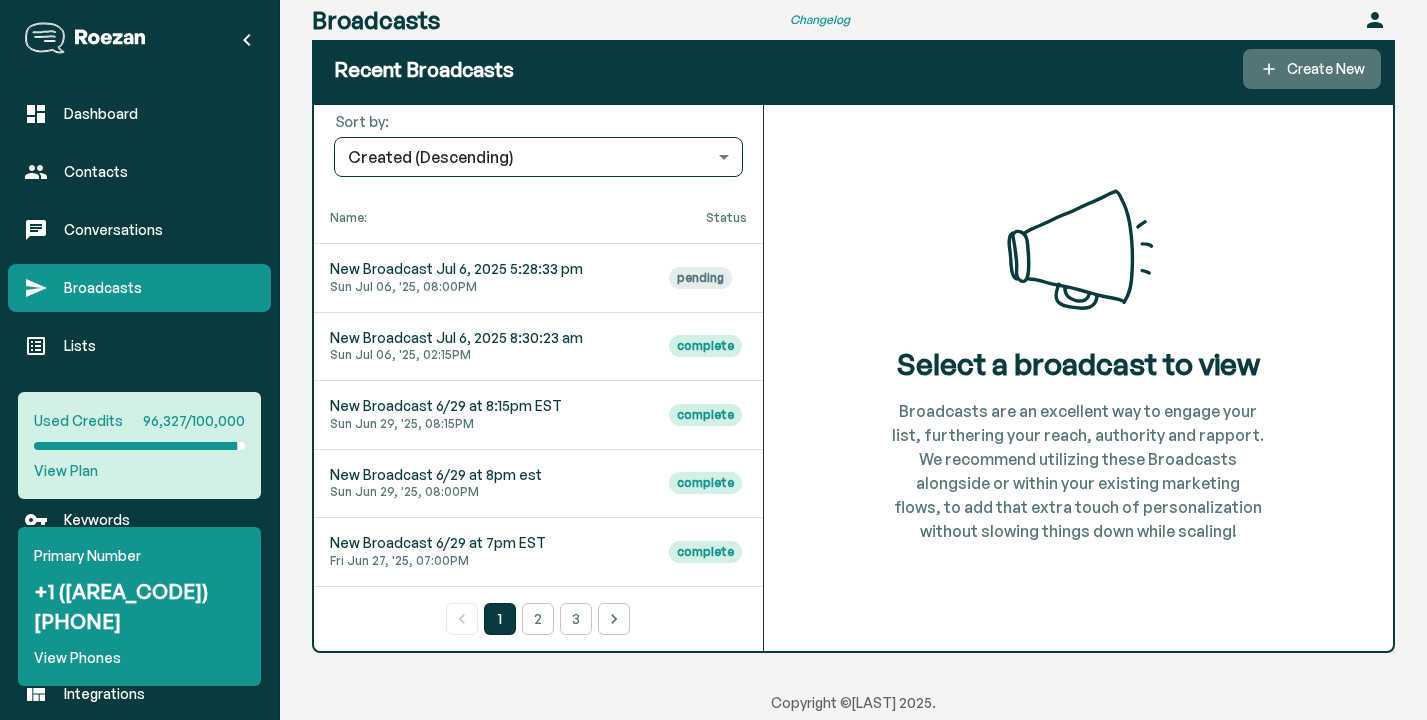 click on "Create New" at bounding box center (1312, 69) 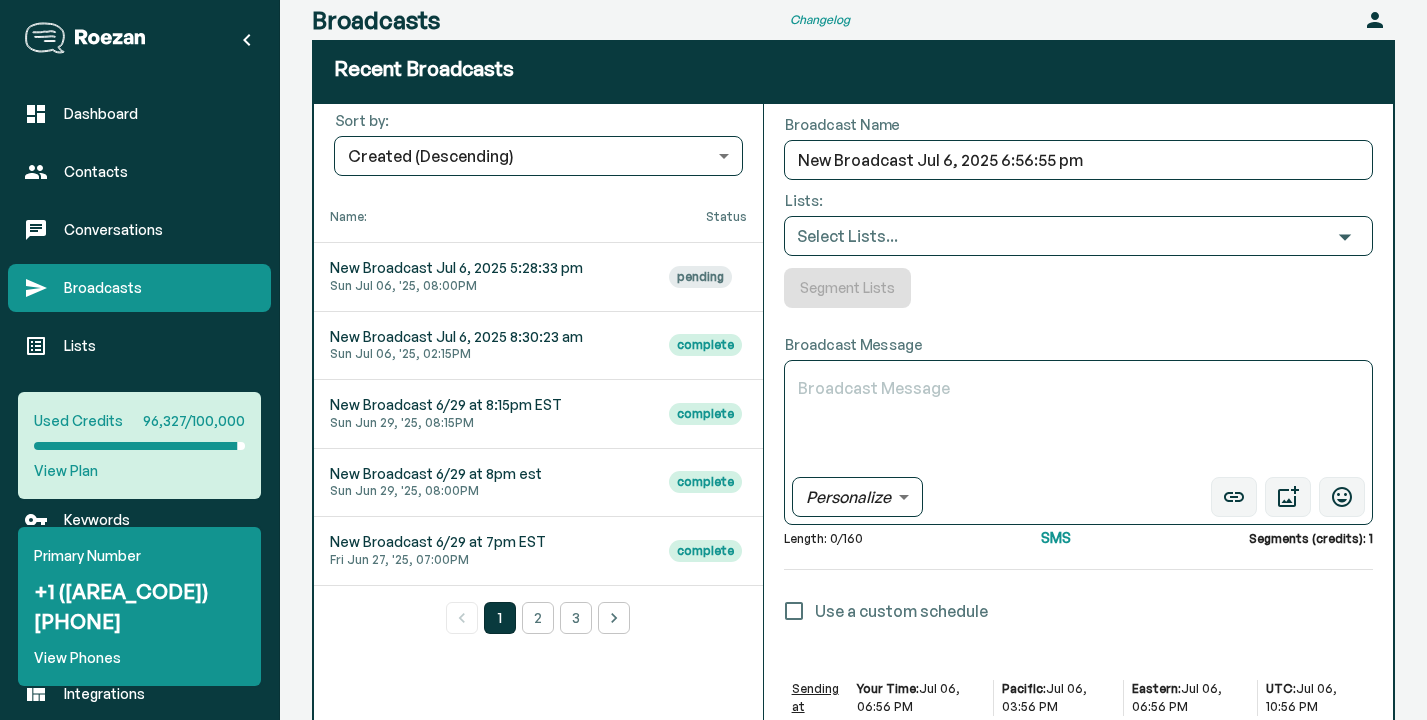 scroll, scrollTop: 306, scrollLeft: 0, axis: vertical 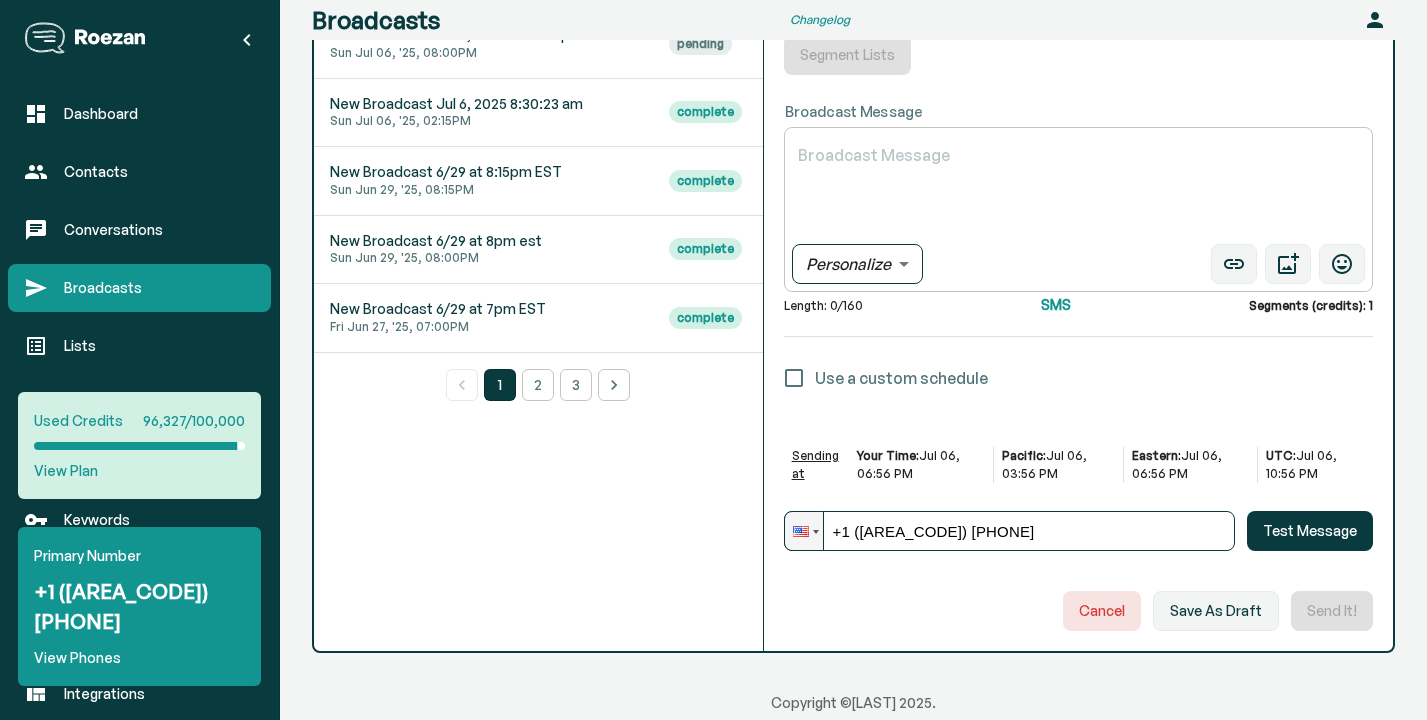 type on "+1 (267) 625-7248" 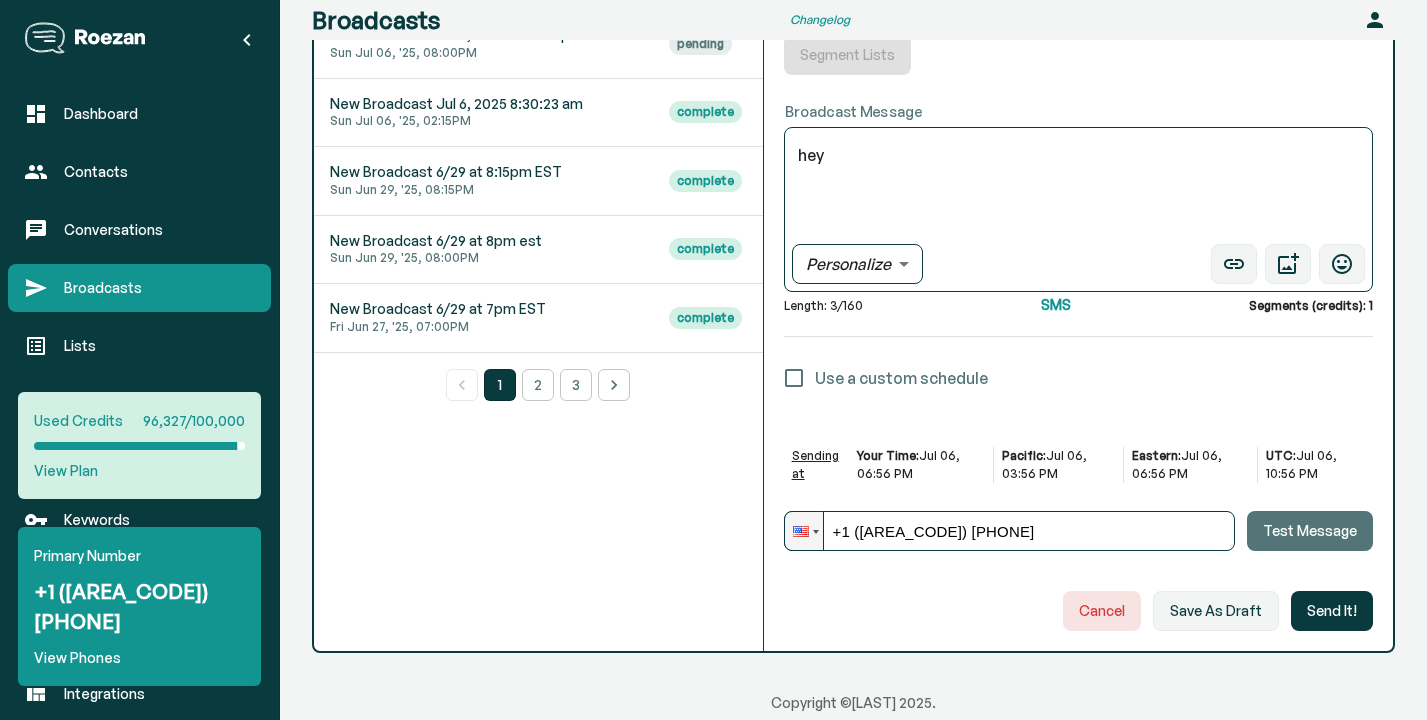 click on "Test Message" at bounding box center [1310, 531] 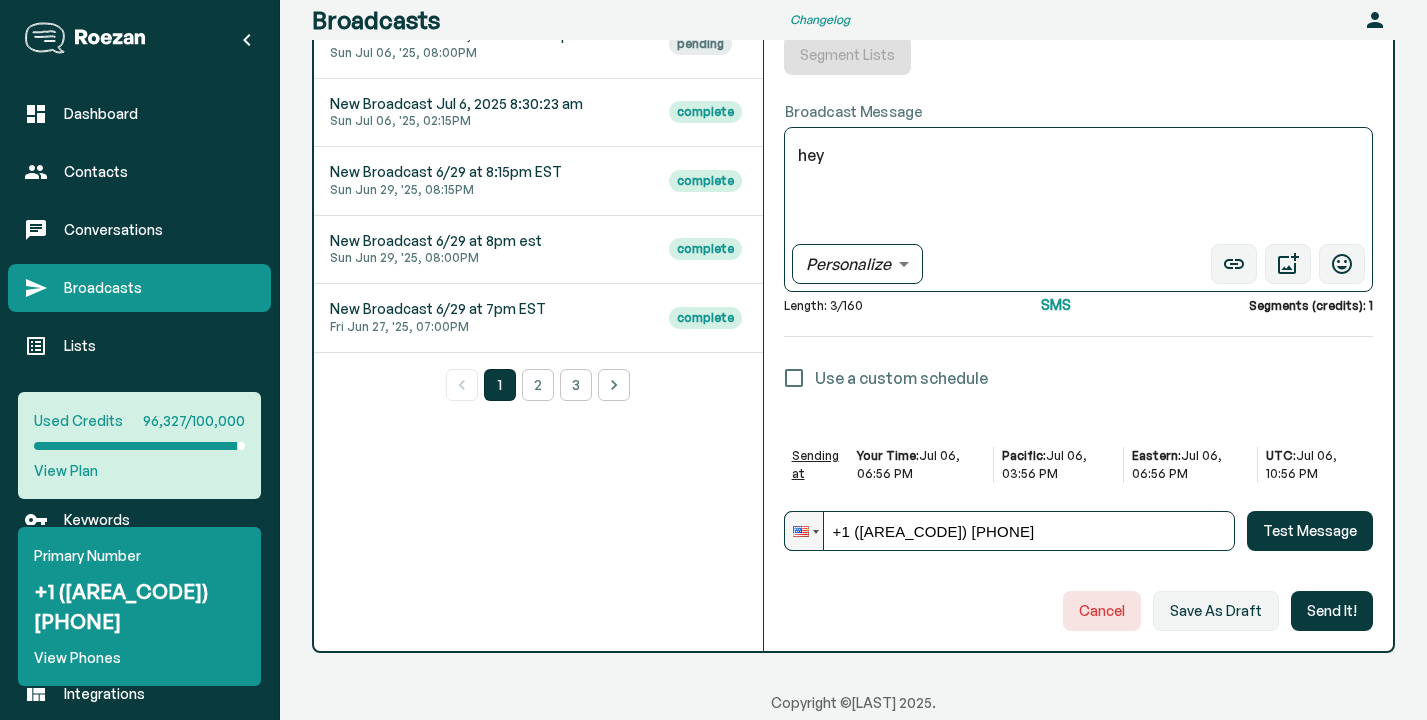 click on "+1 (267) 625-7248" at bounding box center [1009, 531] 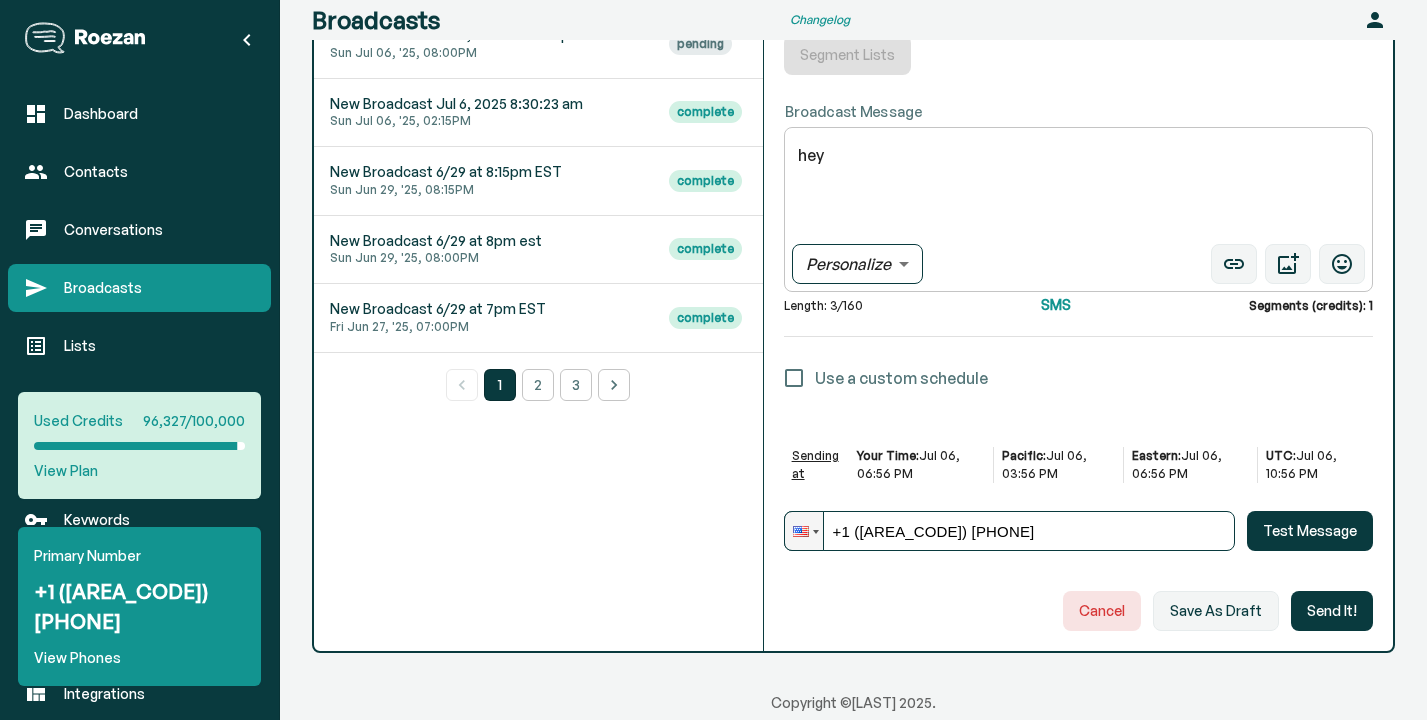 click on "hey" at bounding box center (1078, 190) 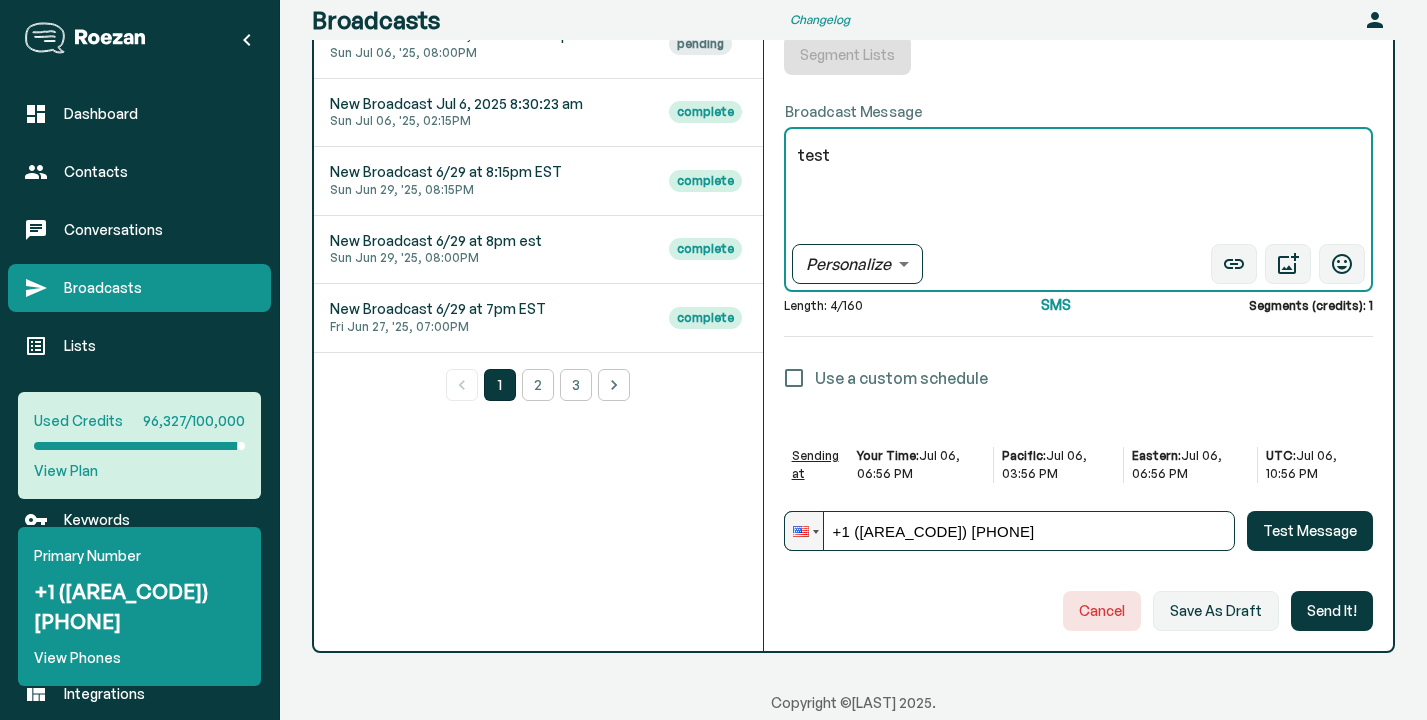 type on "test" 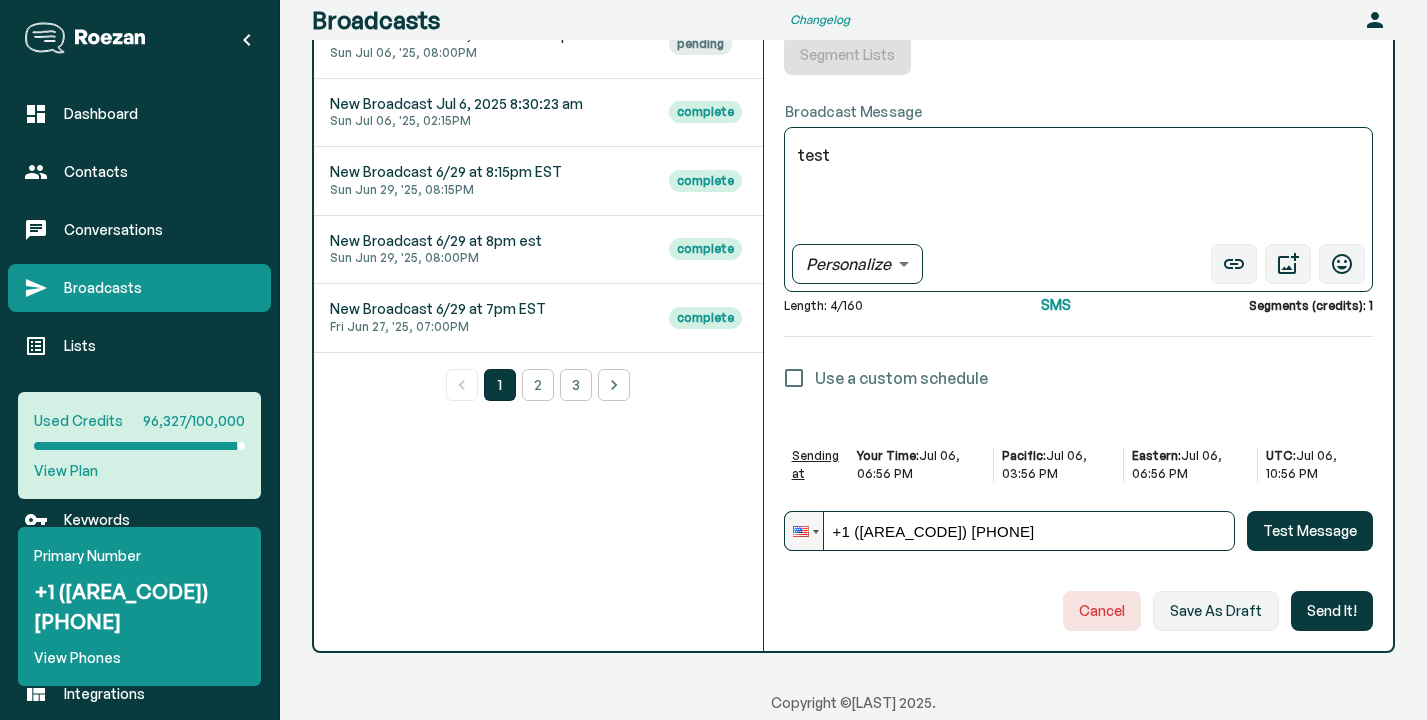 click on "+1 (267) 625-7248" at bounding box center [1009, 531] 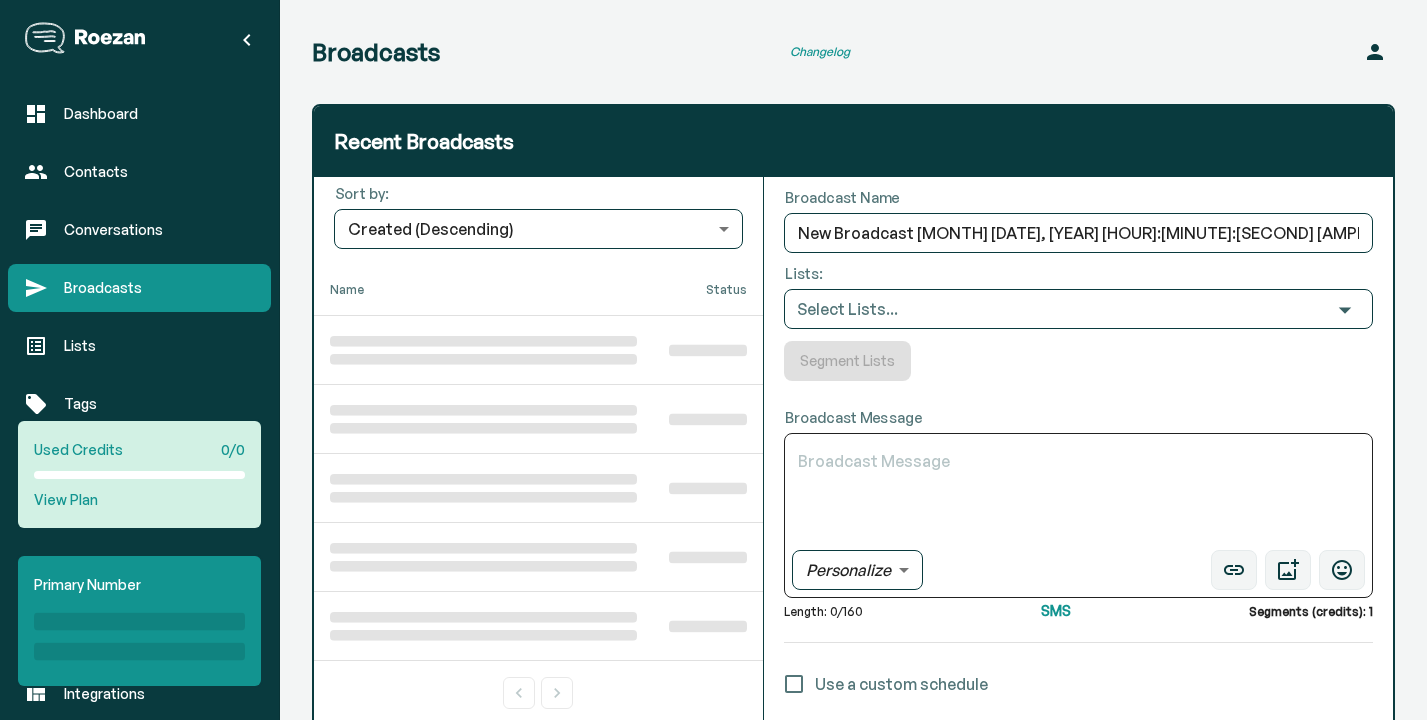 scroll, scrollTop: 306, scrollLeft: 0, axis: vertical 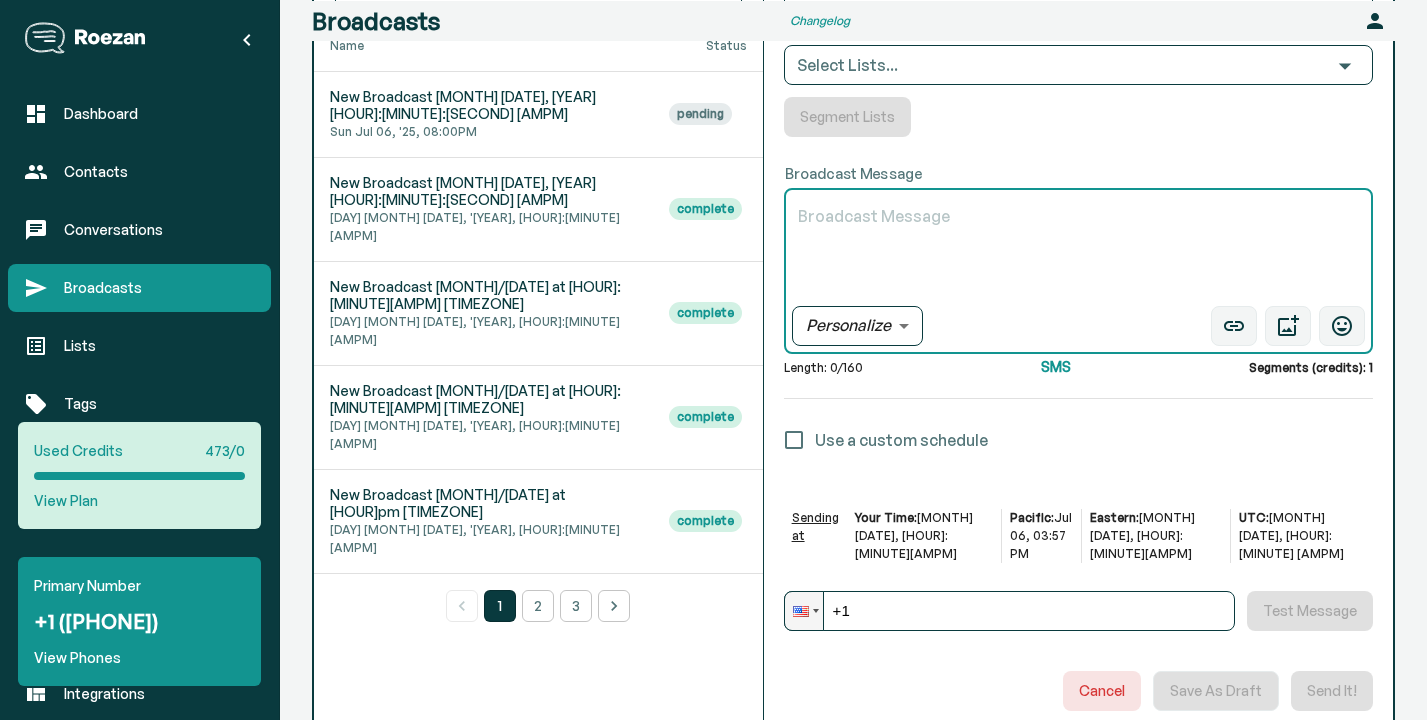 click on "Broadcast Message" at bounding box center [1078, 251] 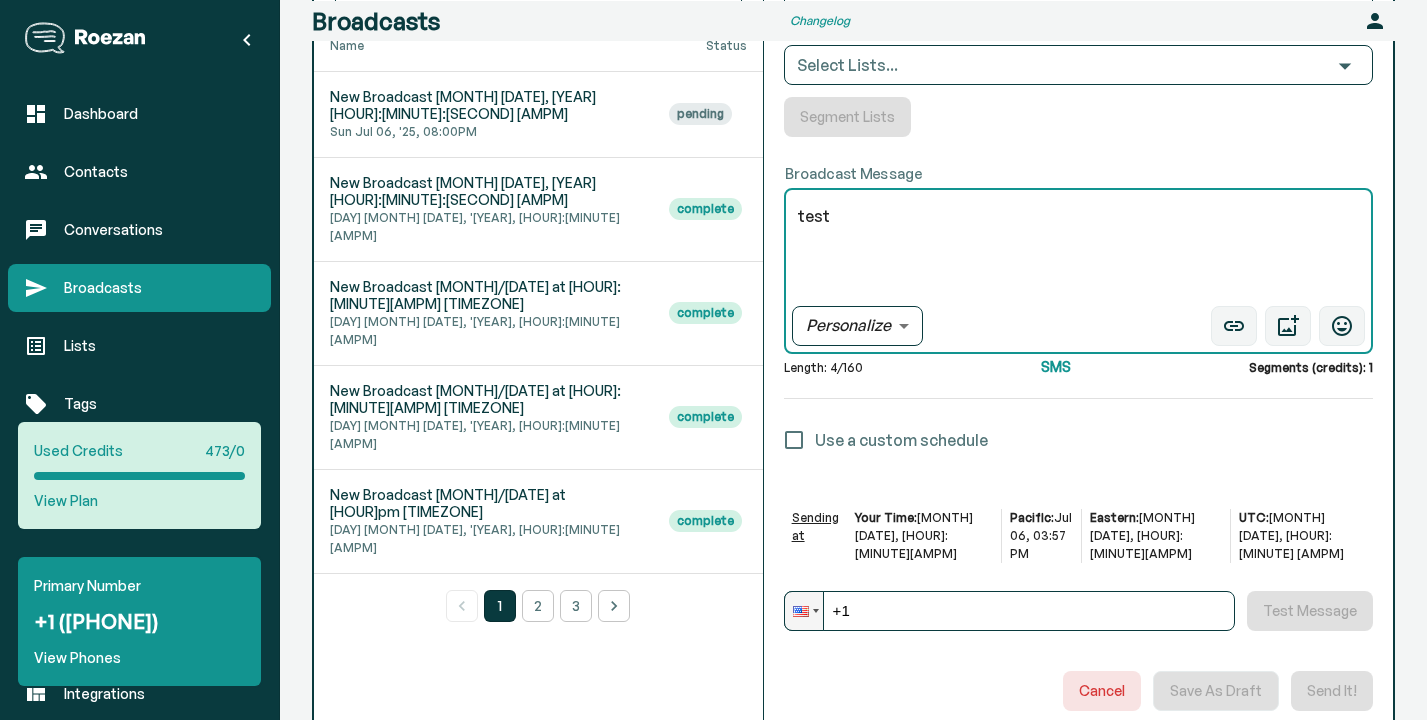 type on "test" 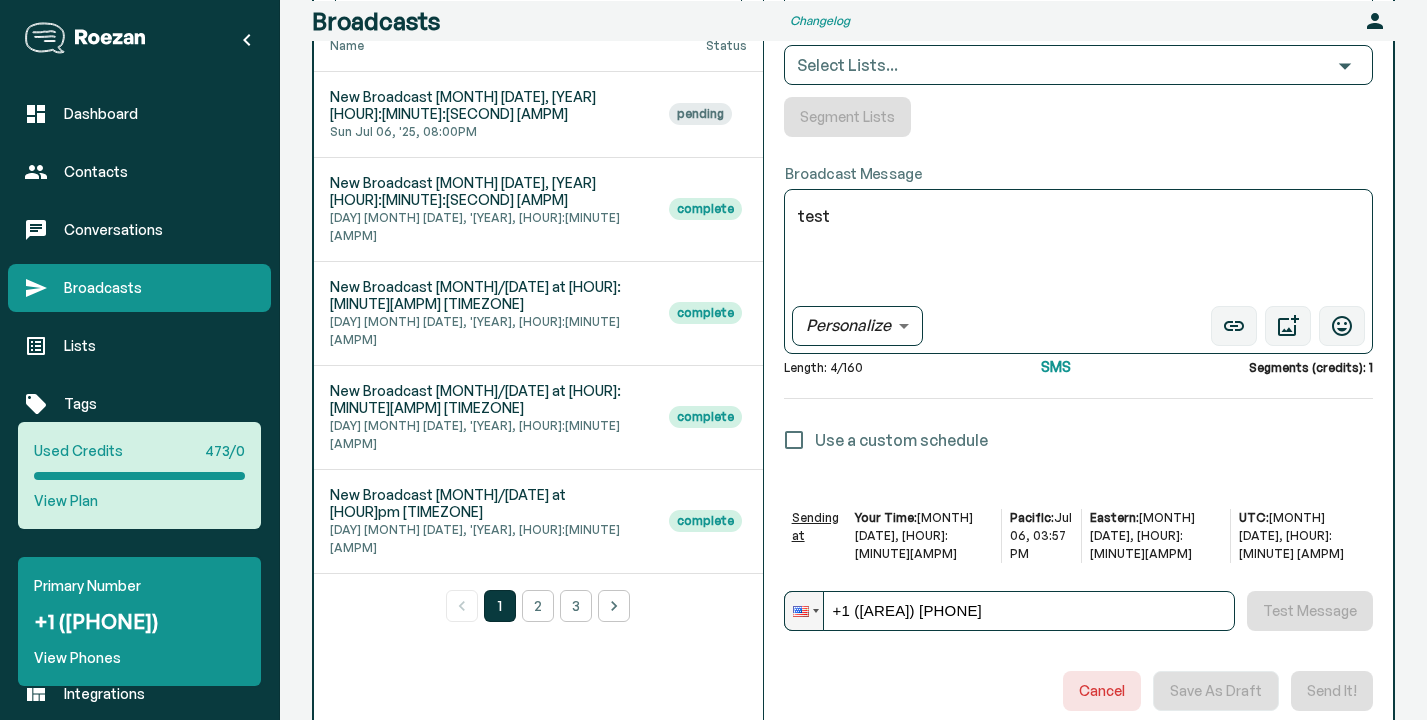 type on "+1 ([AREA]) [PHONE]" 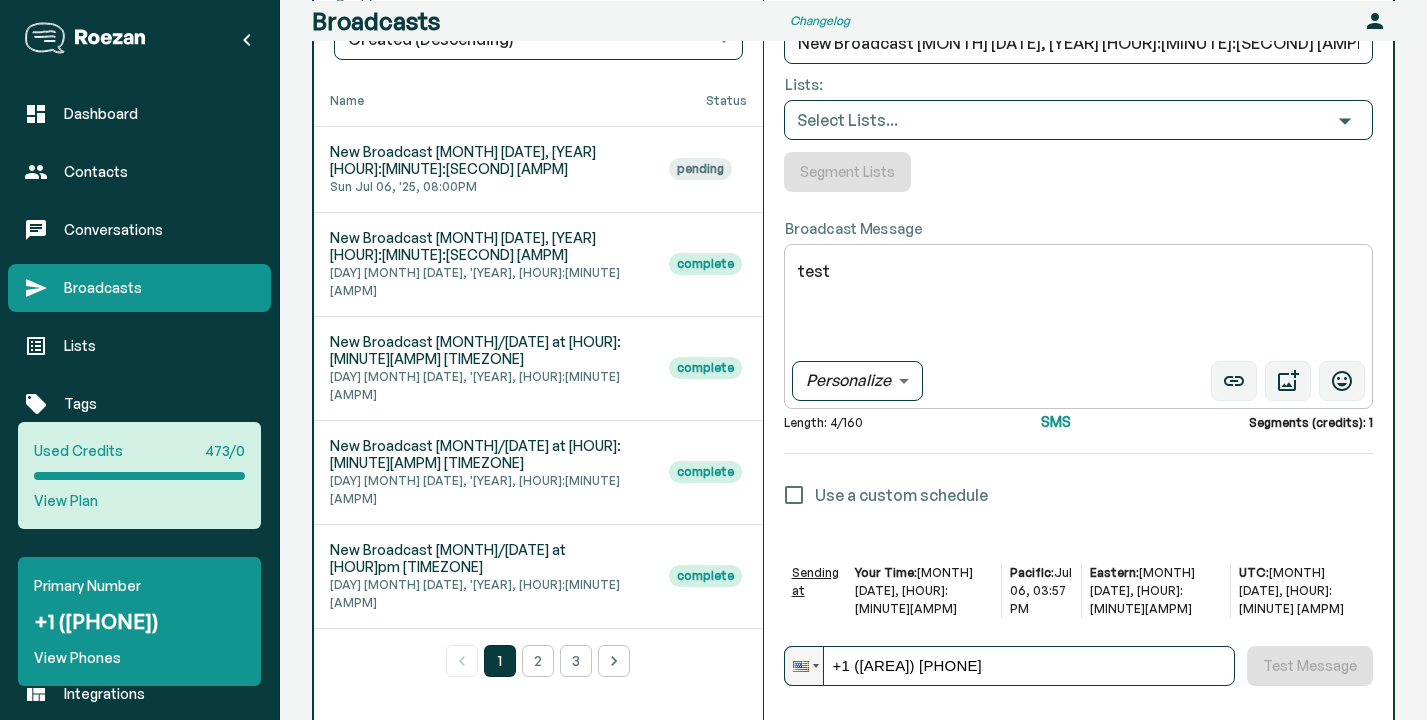 click on "test" at bounding box center (1078, 306) 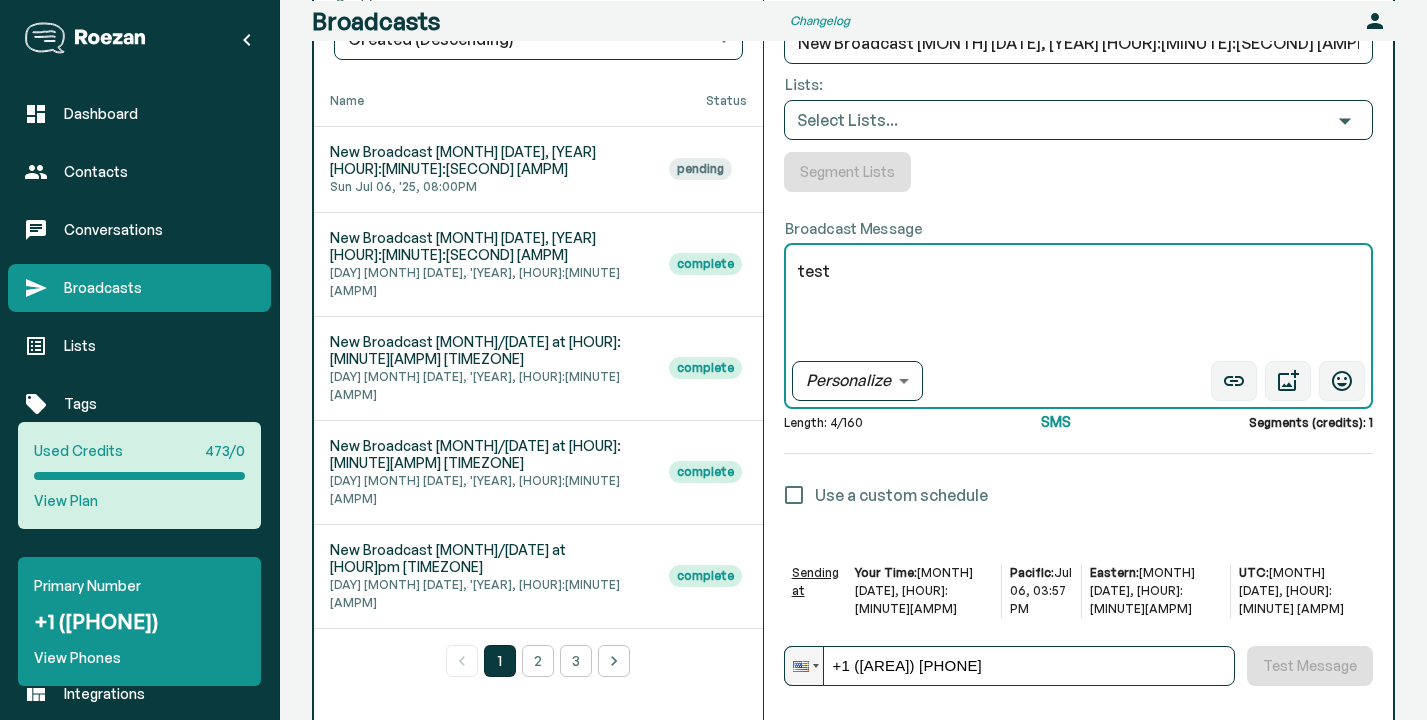 scroll, scrollTop: 368, scrollLeft: 0, axis: vertical 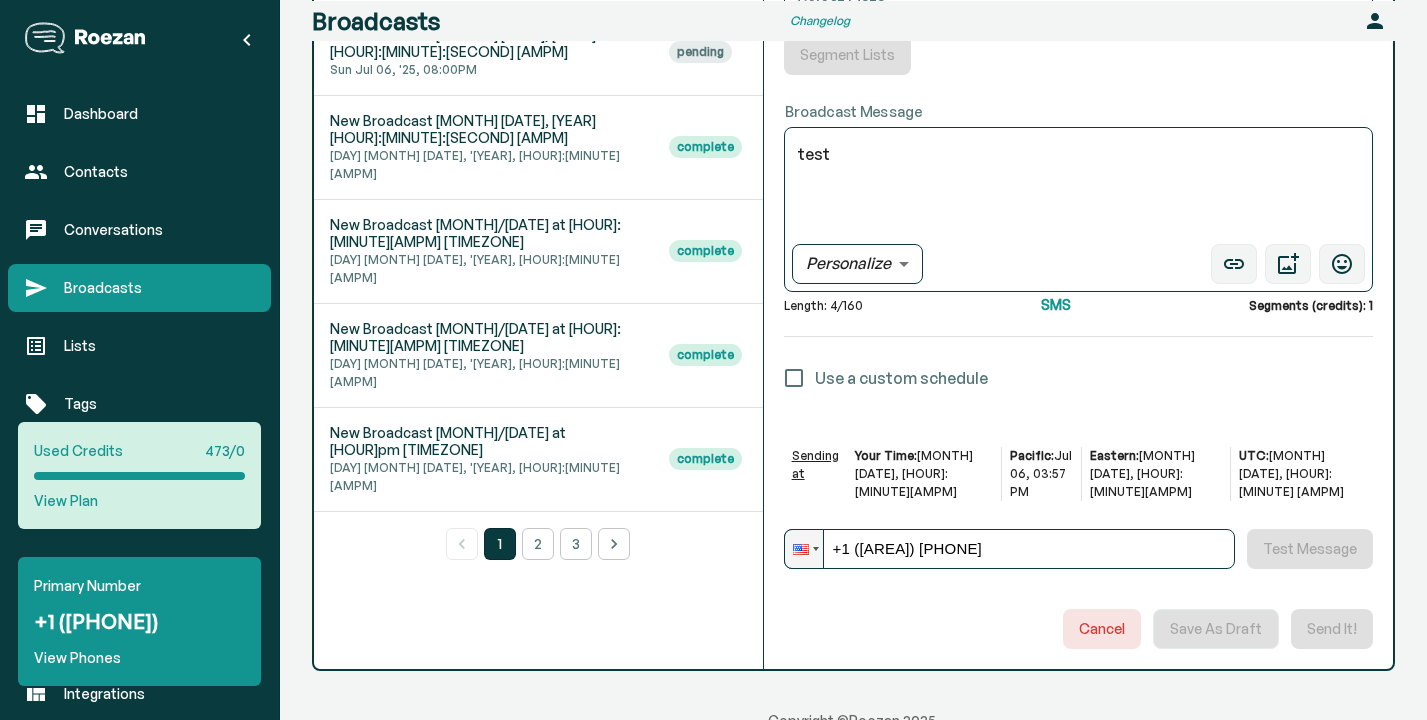 click on "Phone +1 ([AREA]) [PHONE] Test Message" at bounding box center [1078, 549] 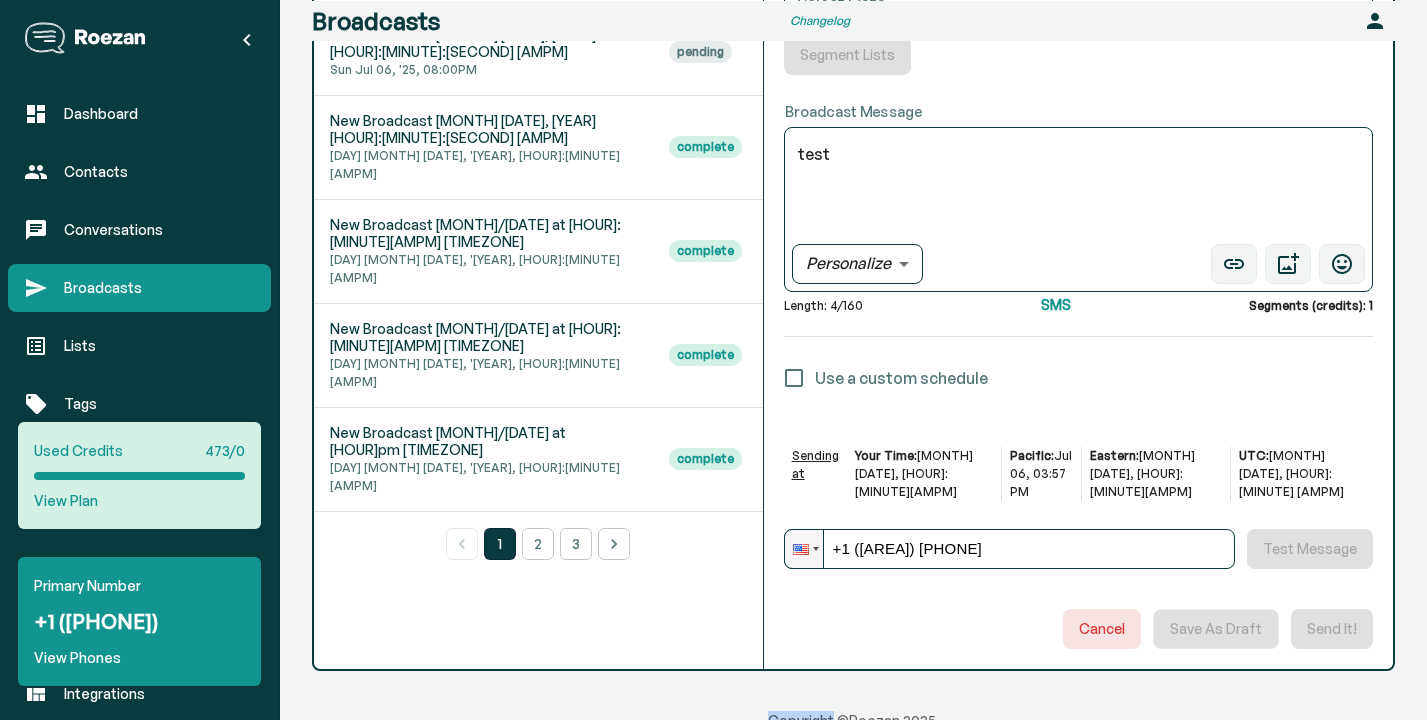 click on "Phone +1 ([AREA]) [PHONE] Test Message" at bounding box center (1078, 549) 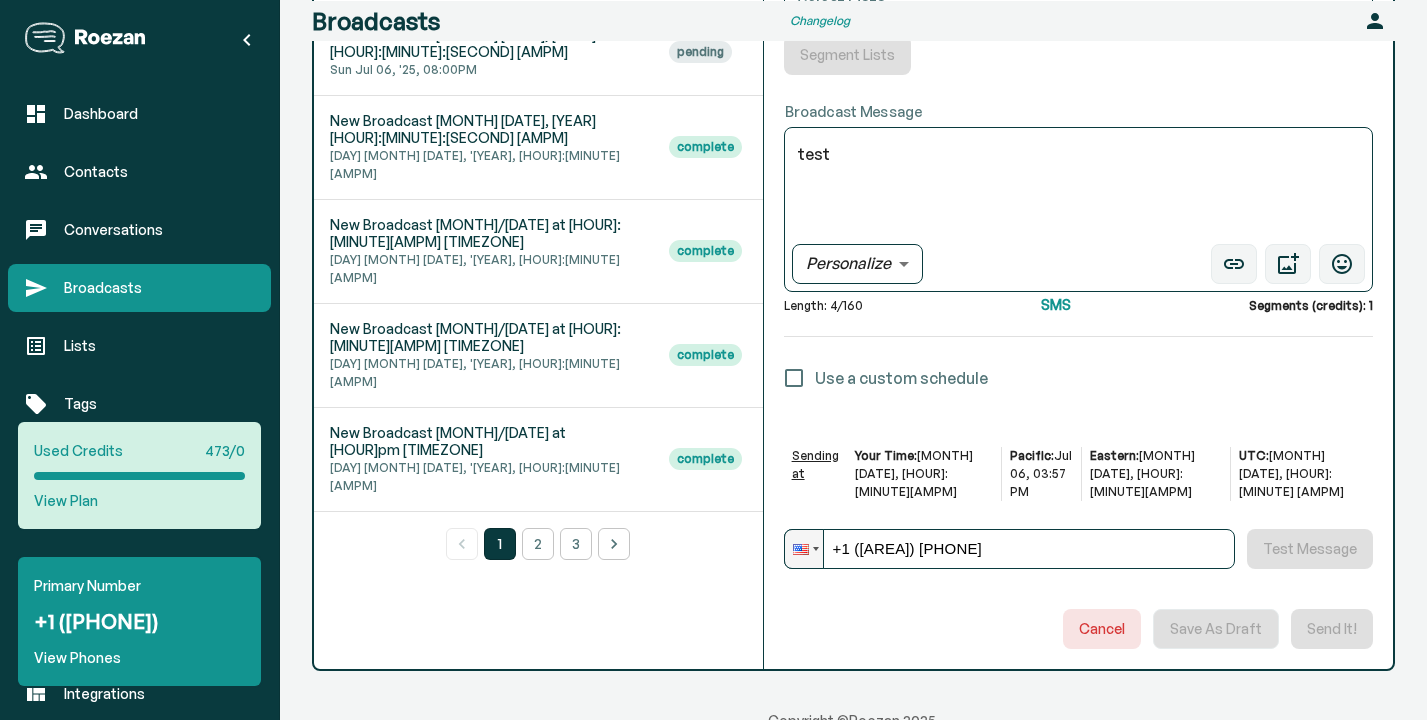 click on "Cancel Save As Draft Send it!" at bounding box center [1078, 629] 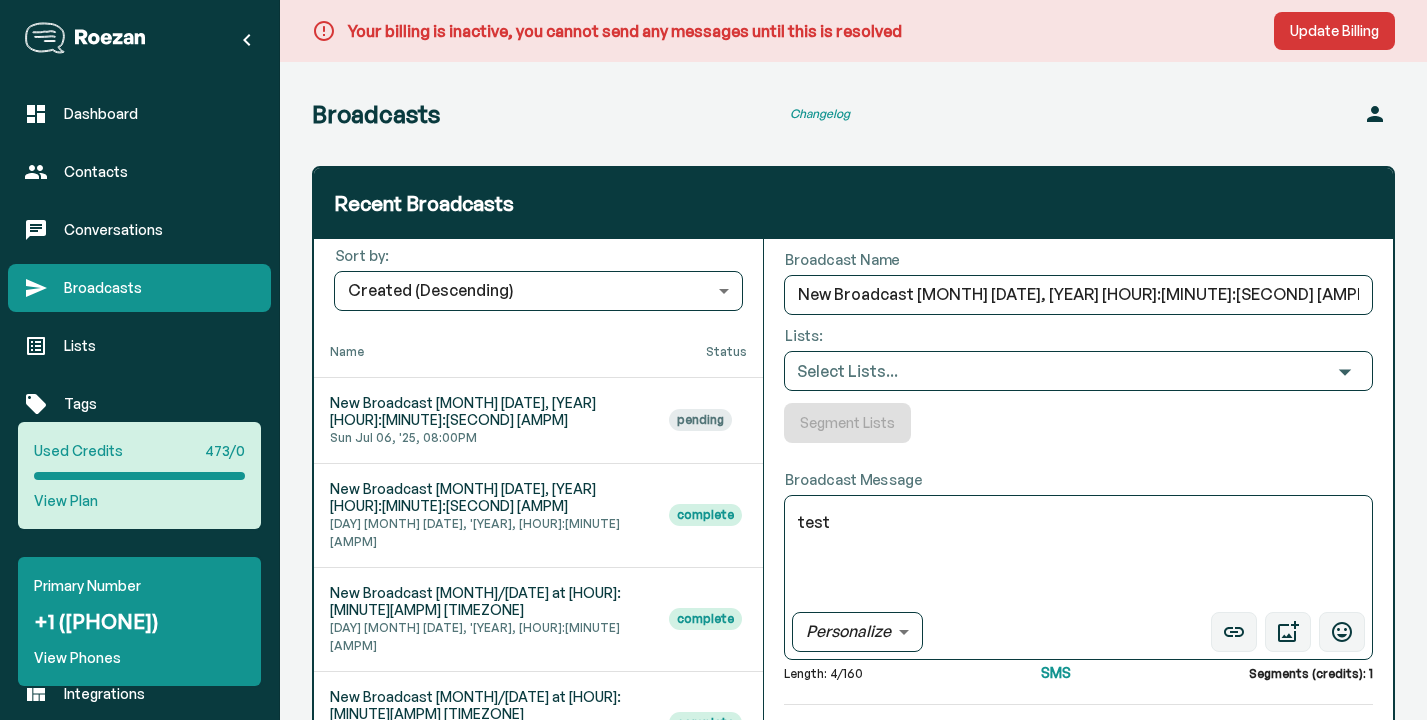 scroll, scrollTop: 0, scrollLeft: 0, axis: both 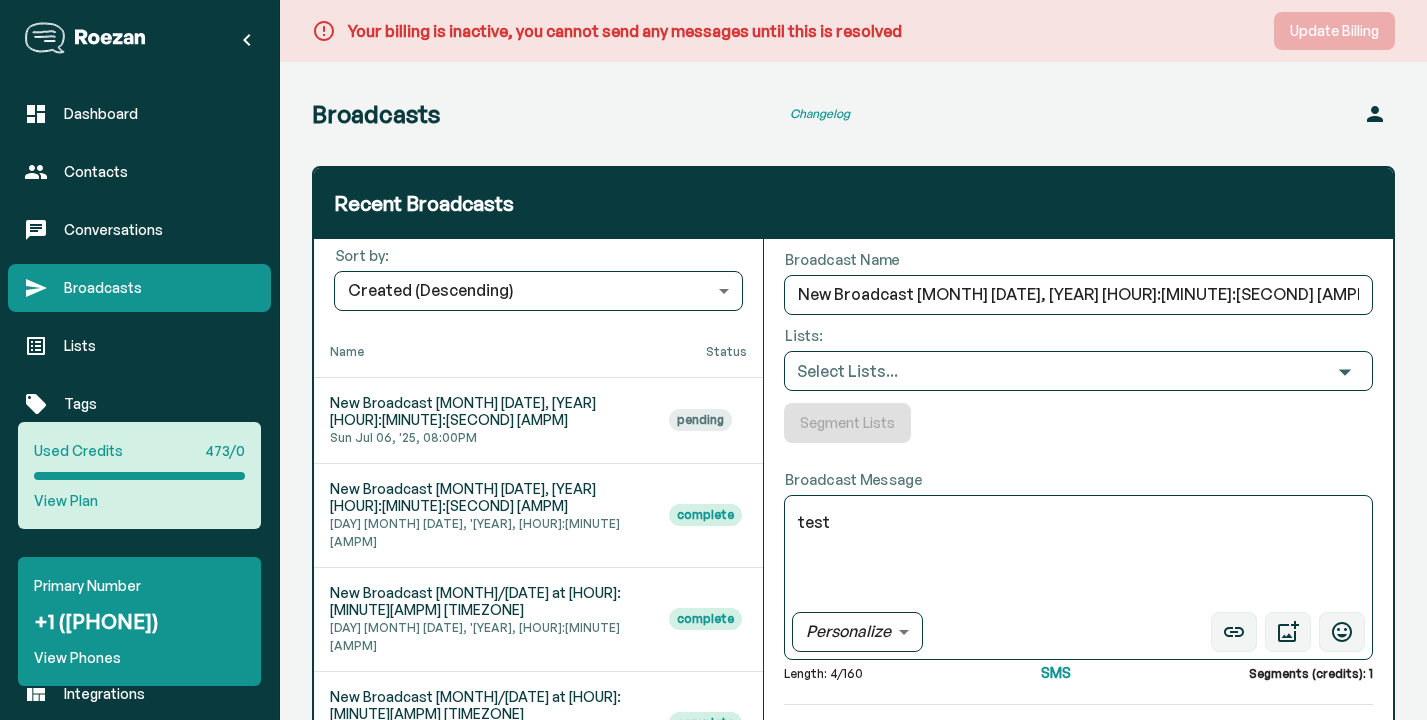 click on "Update Billing" at bounding box center [1334, 31] 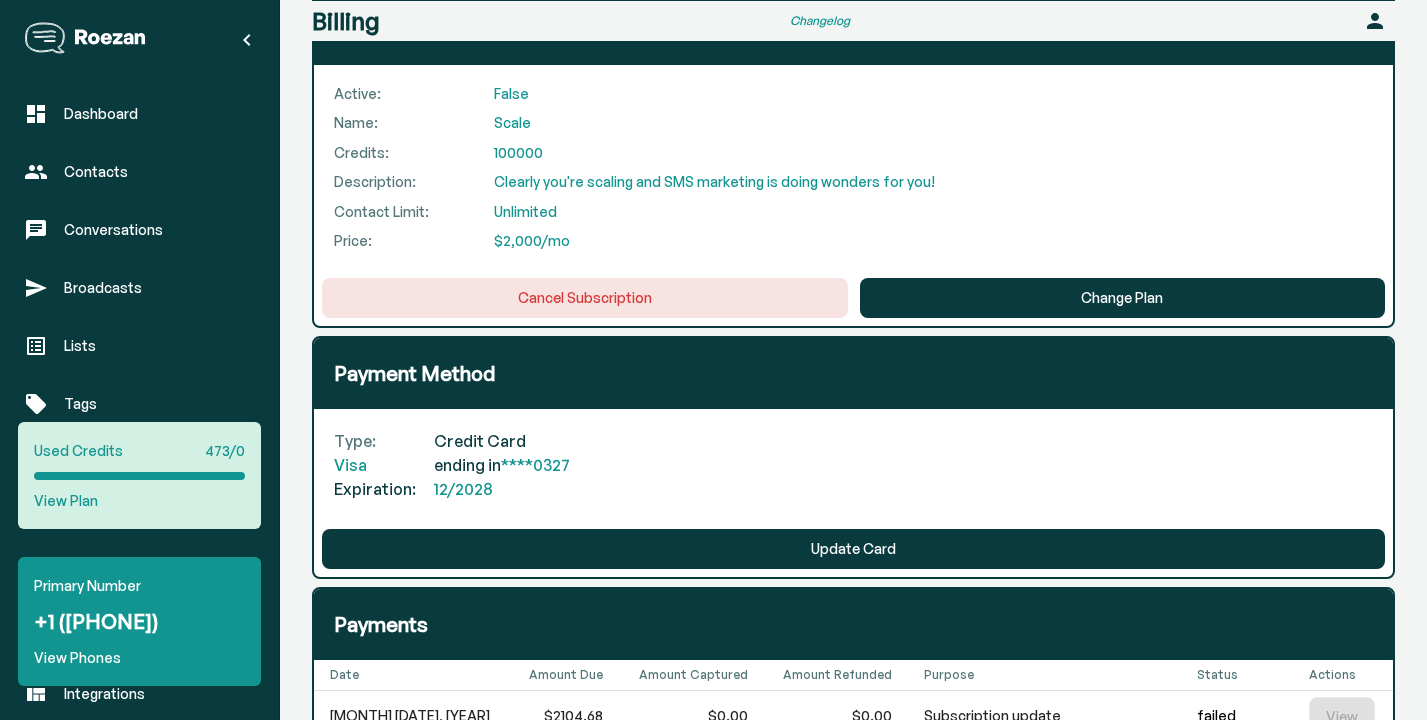 scroll, scrollTop: 151, scrollLeft: 0, axis: vertical 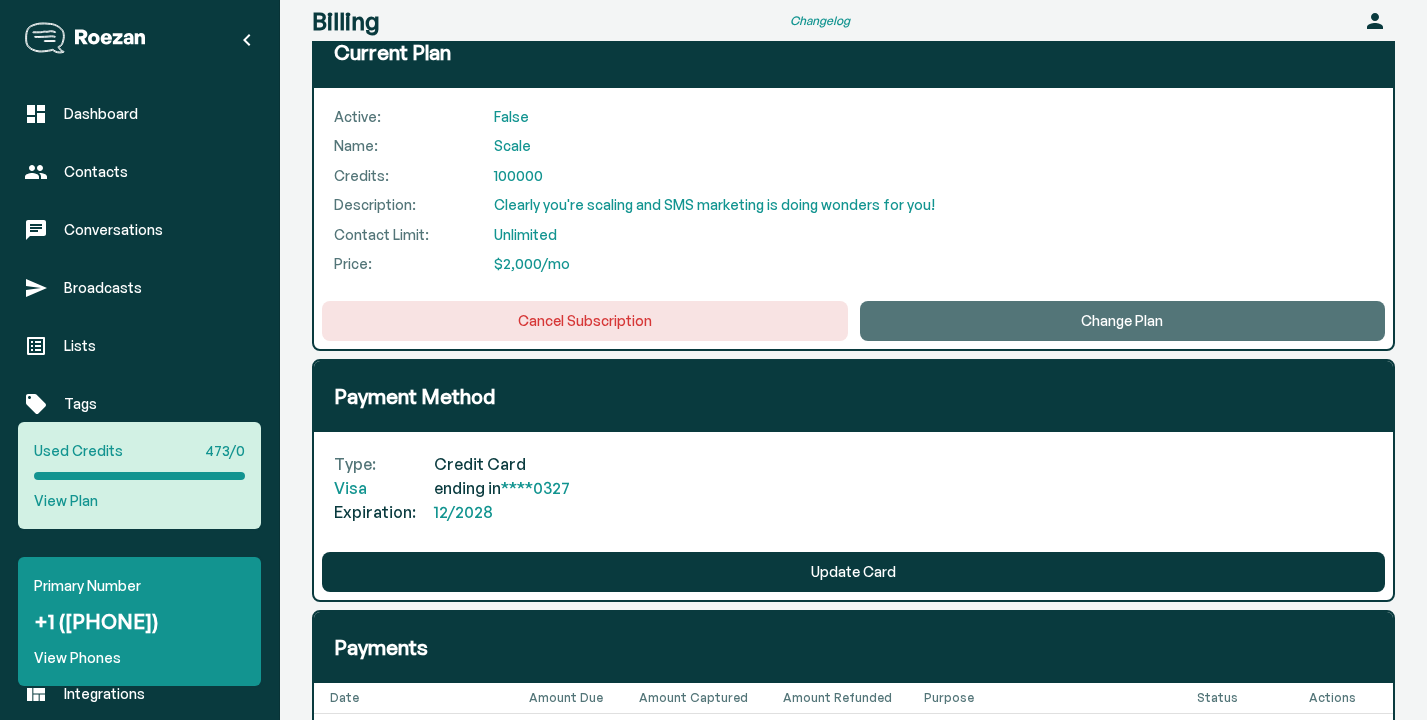 click on "Change Plan" at bounding box center [1123, 321] 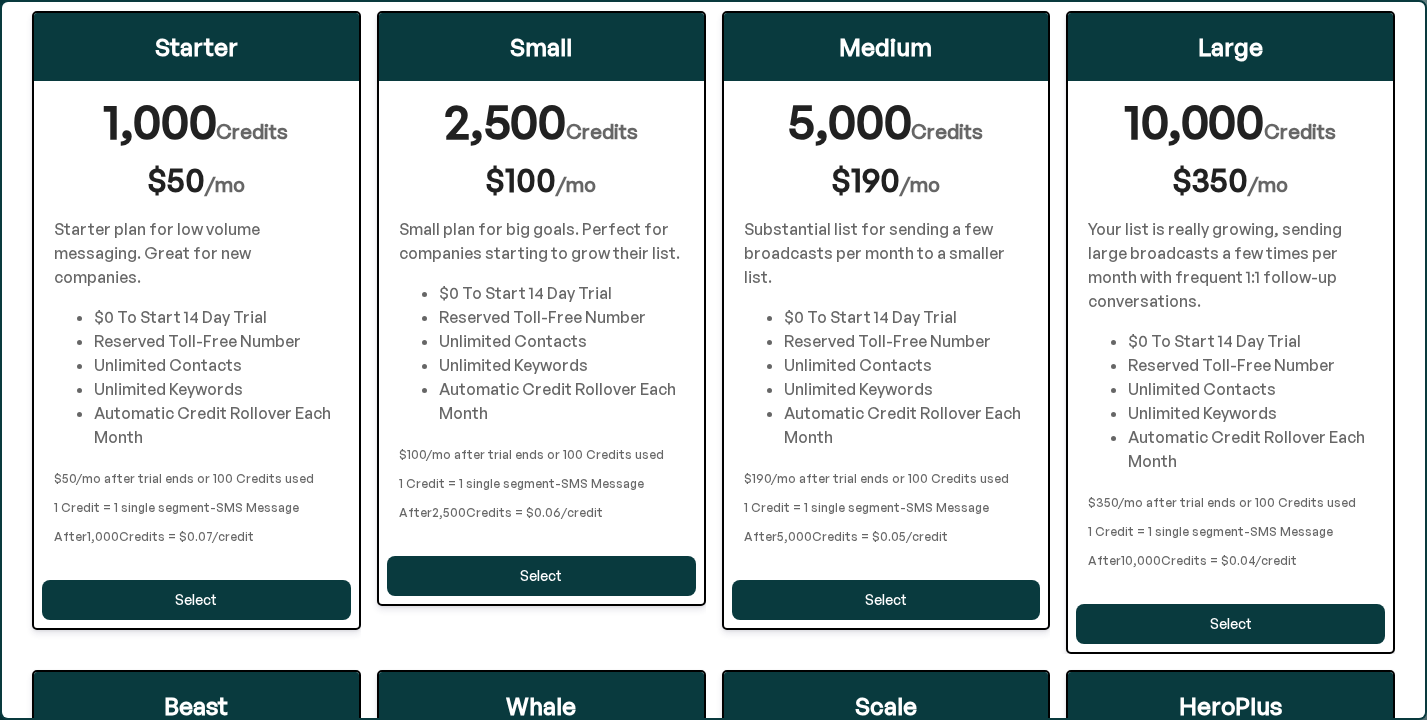 scroll, scrollTop: 0, scrollLeft: 0, axis: both 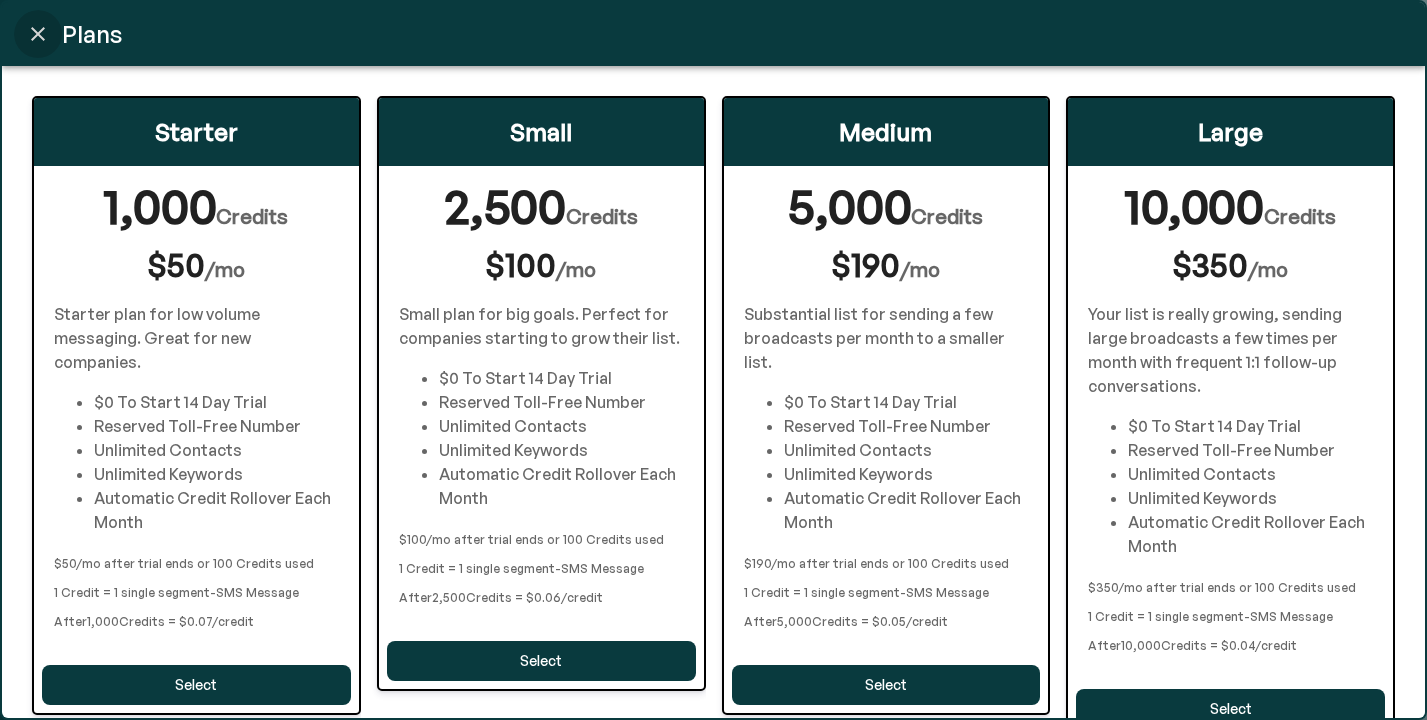 click at bounding box center [38, 34] 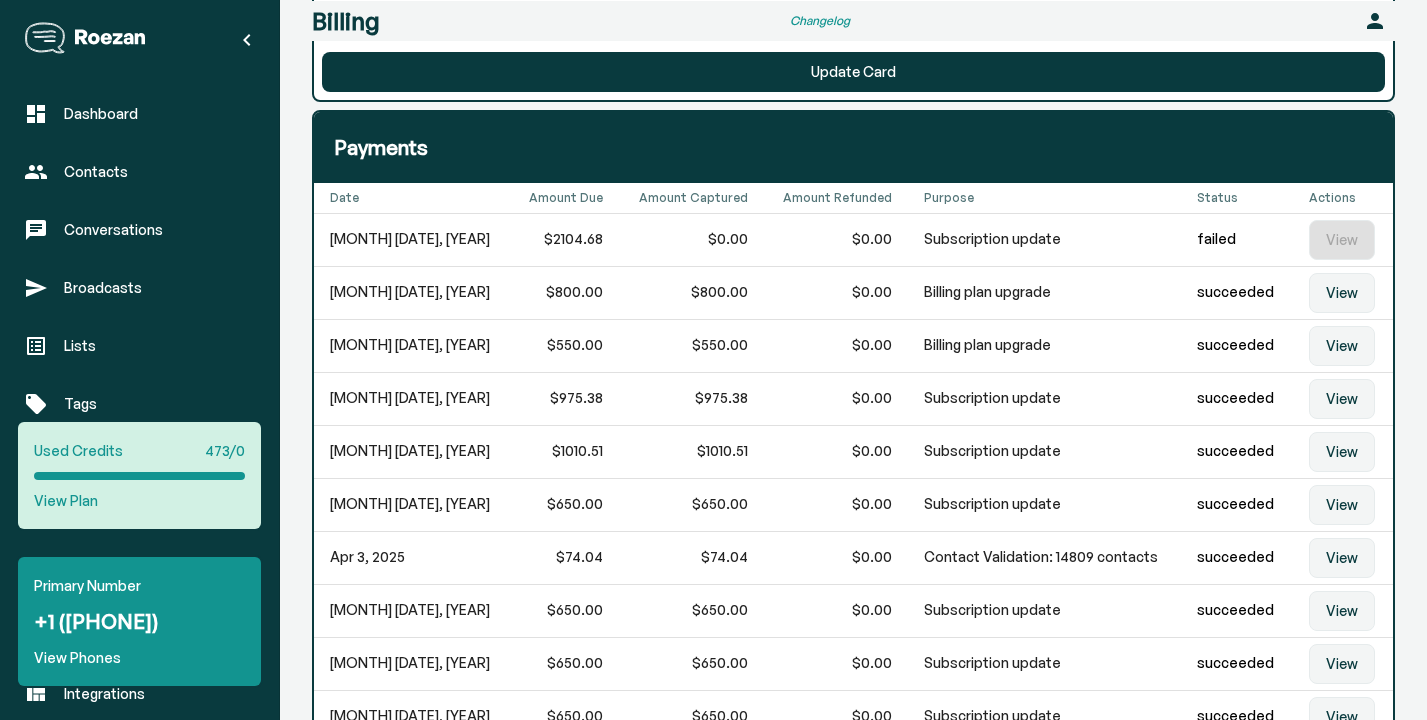 scroll, scrollTop: 654, scrollLeft: 0, axis: vertical 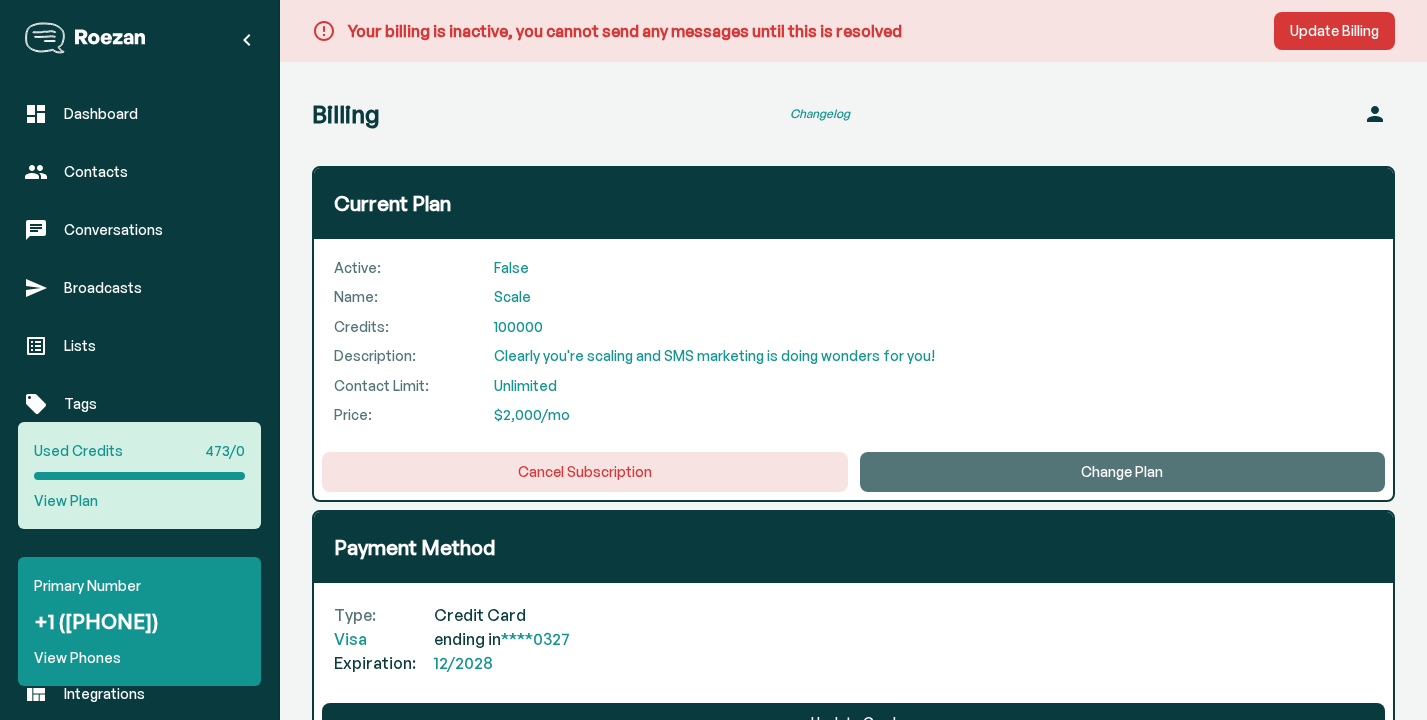 click on "Change Plan" at bounding box center [1123, 472] 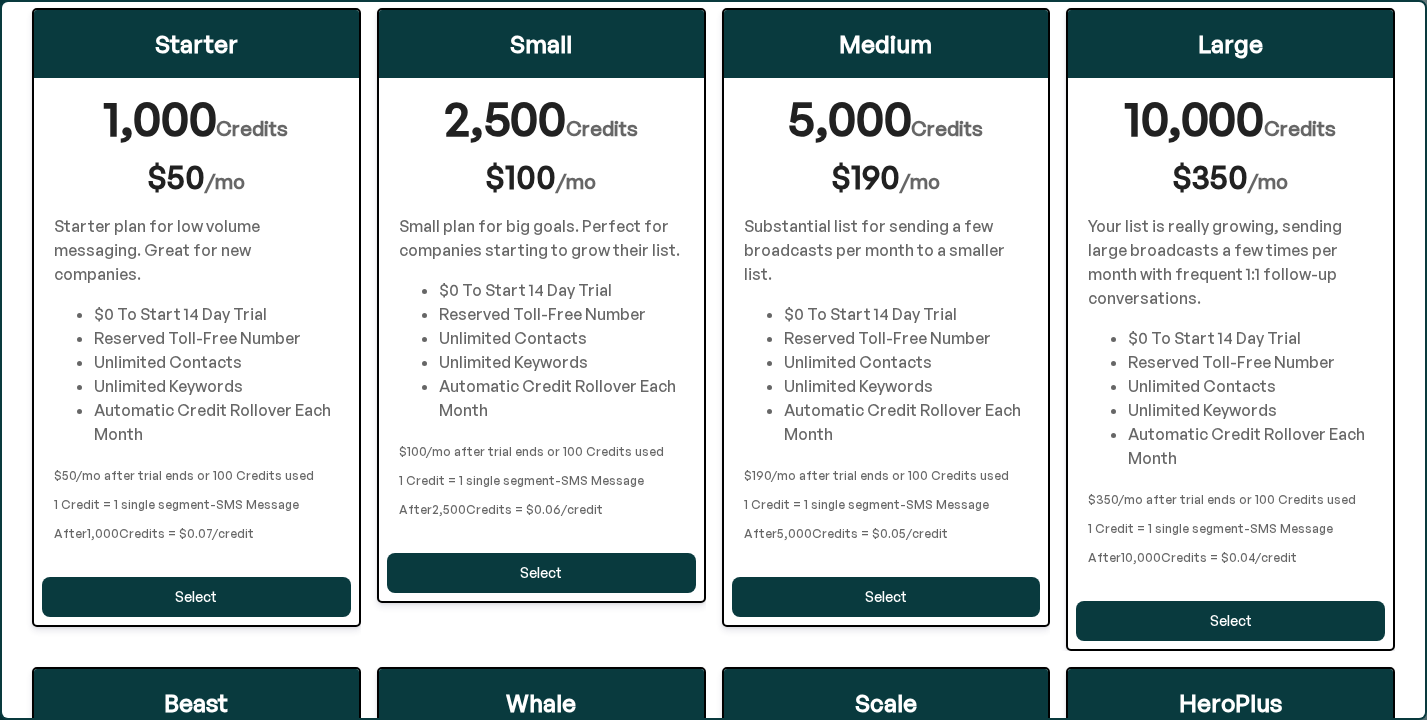 scroll, scrollTop: 82, scrollLeft: 0, axis: vertical 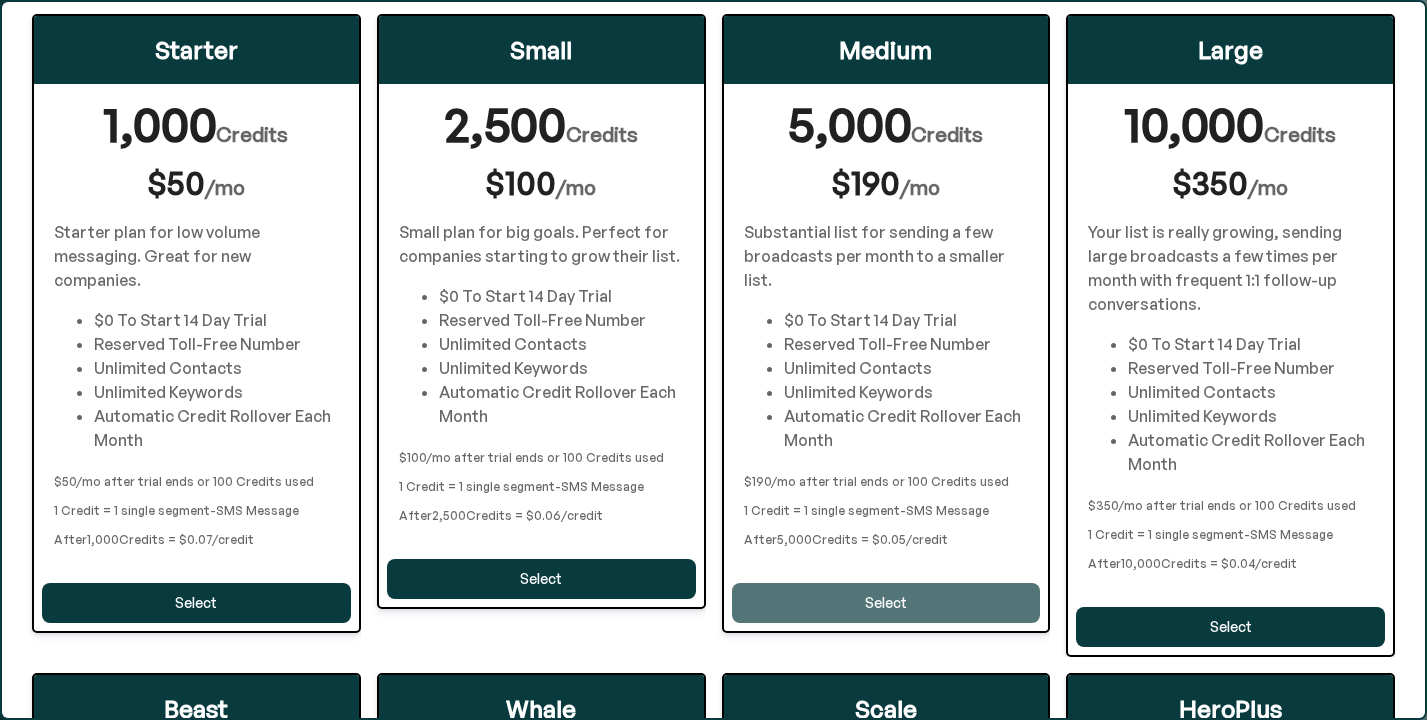 click on "Select" at bounding box center [196, 603] 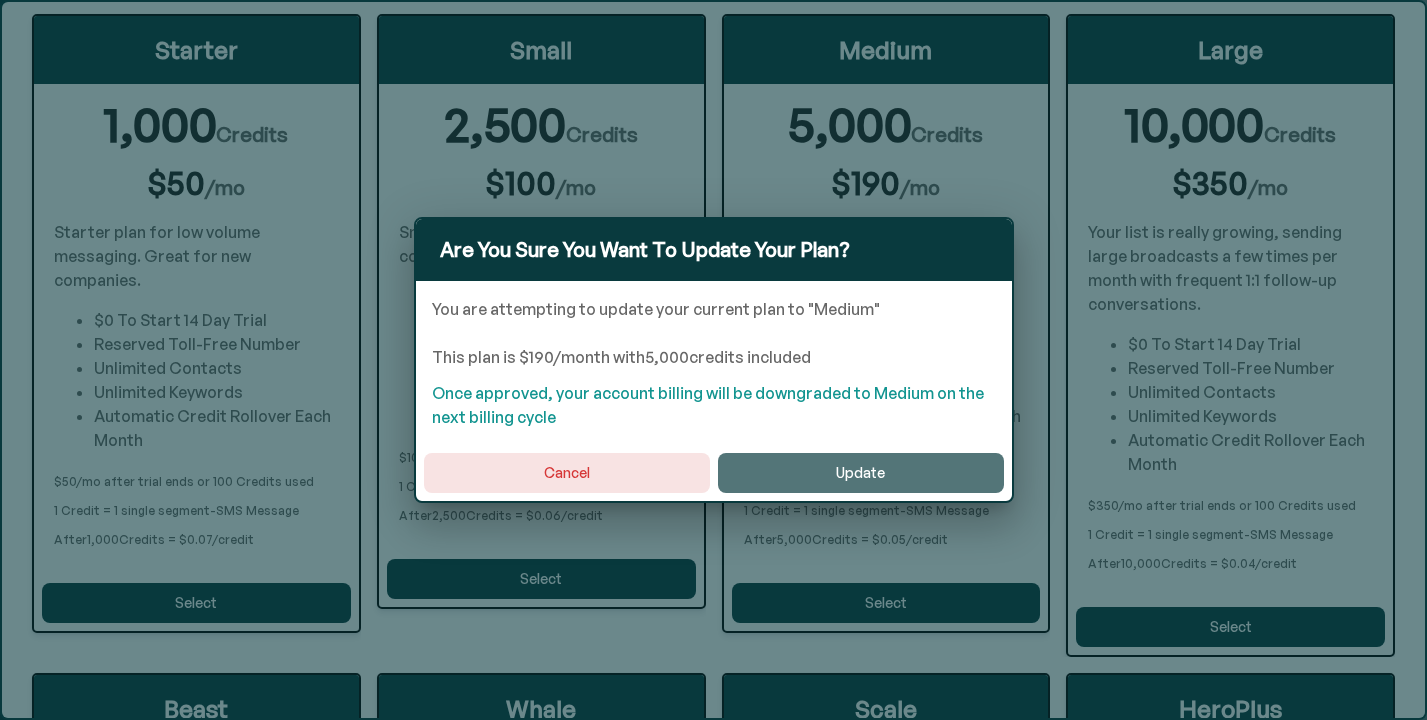 click on "Update" at bounding box center (861, 473) 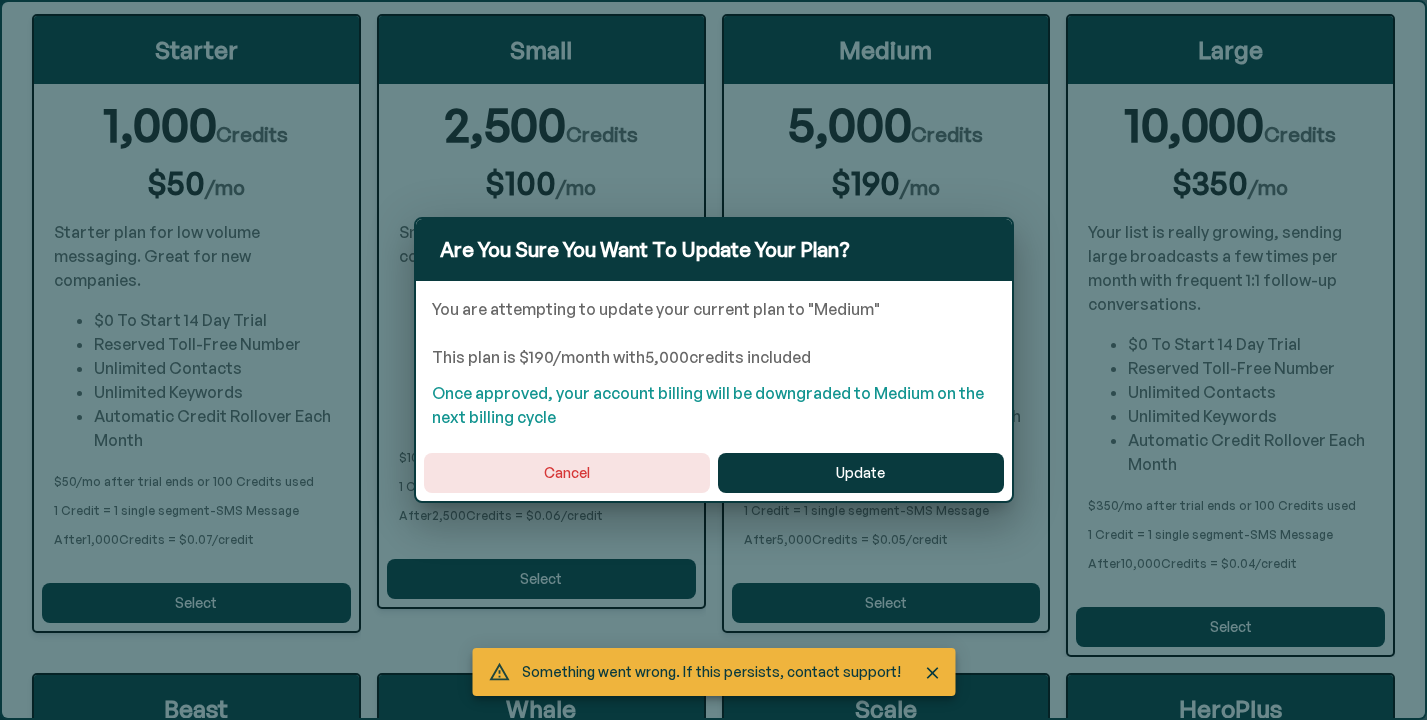 click on "Are You Sure You Want To Update Your Plan? You are attempting to update your current plan to " Medium " This plan is $ 190 /month with  5,000  credits included Once approved, your account billing will be downgraded to Medium on the next billing cycle Cancel Update" at bounding box center [713, 360] 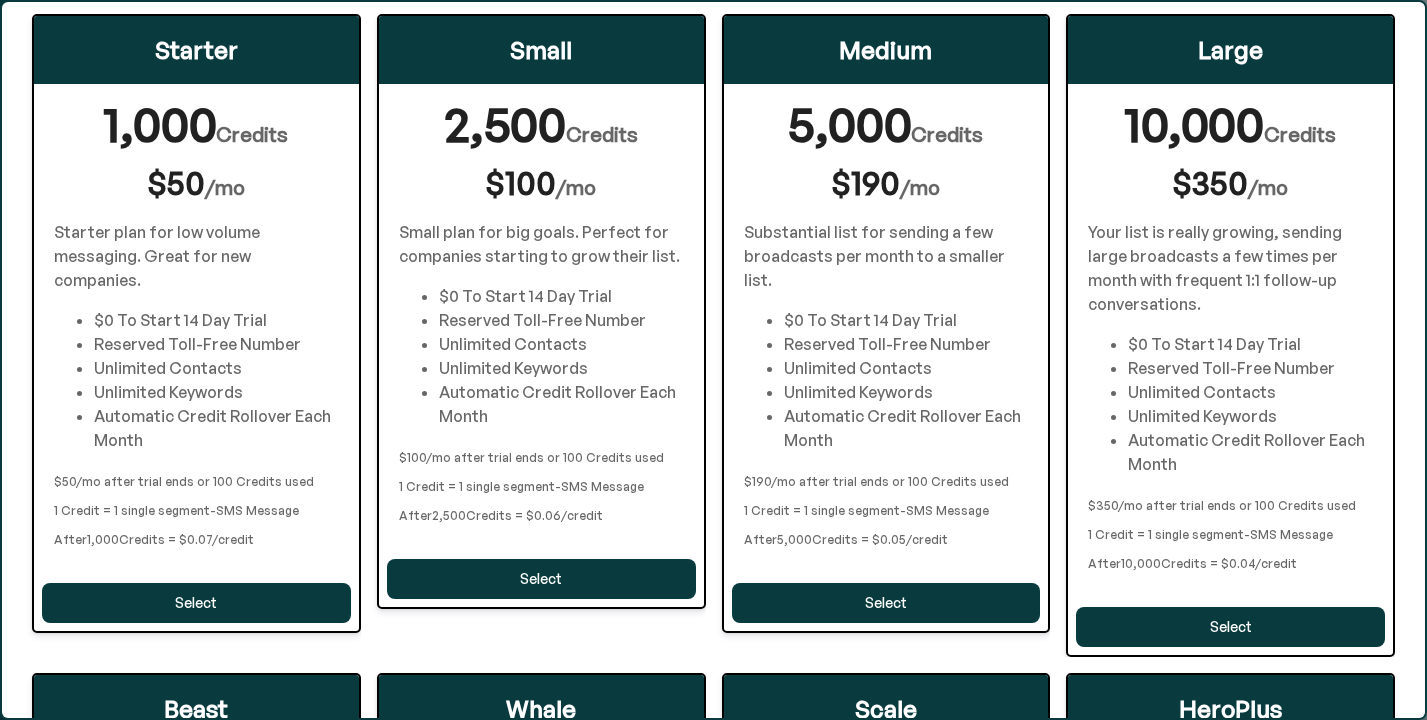 scroll, scrollTop: 0, scrollLeft: 0, axis: both 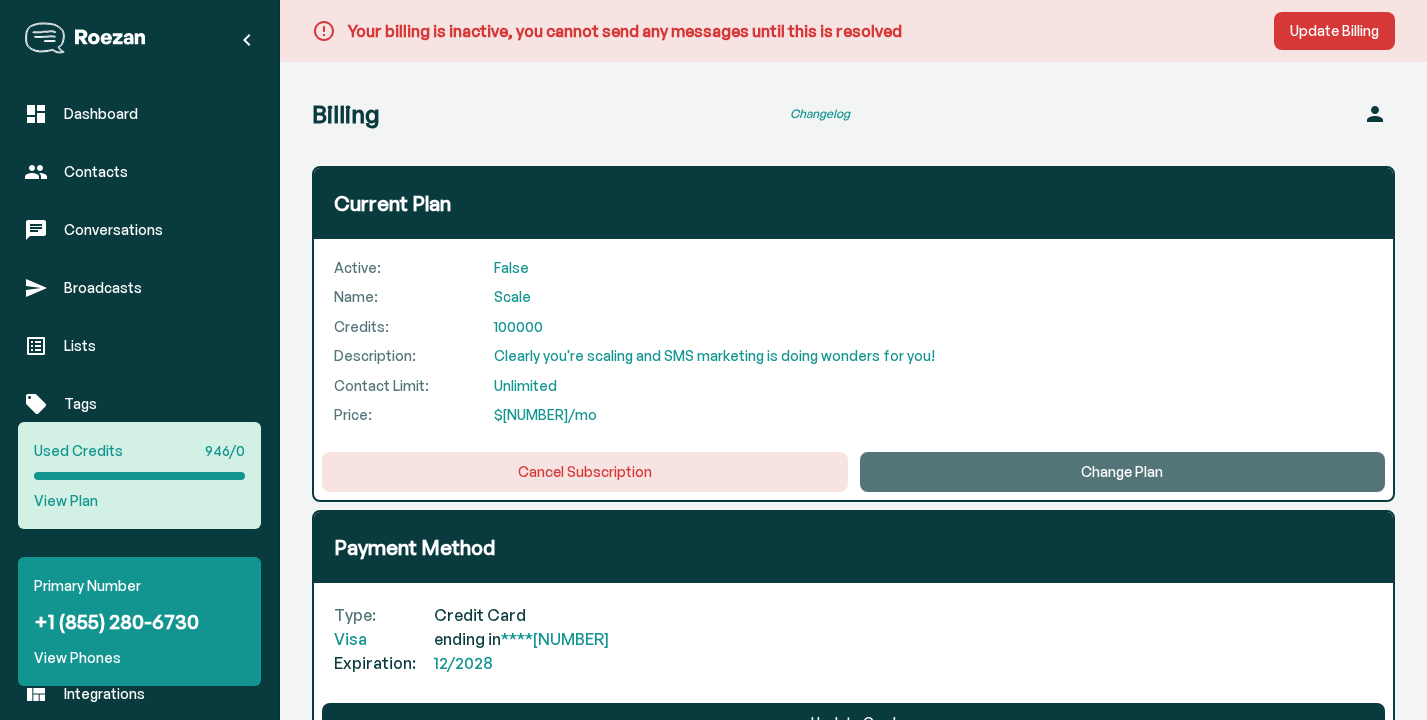 click on "Change Plan" at bounding box center [1123, 472] 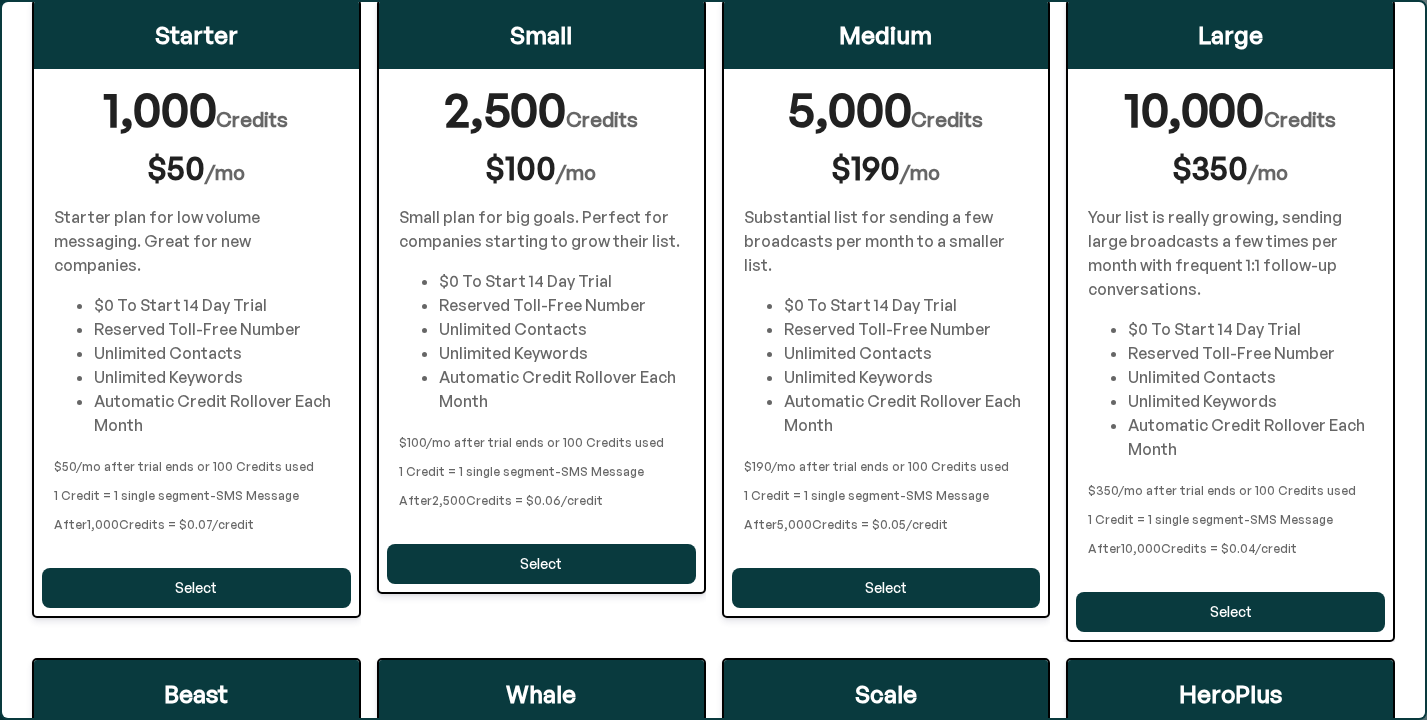 scroll, scrollTop: 123, scrollLeft: 0, axis: vertical 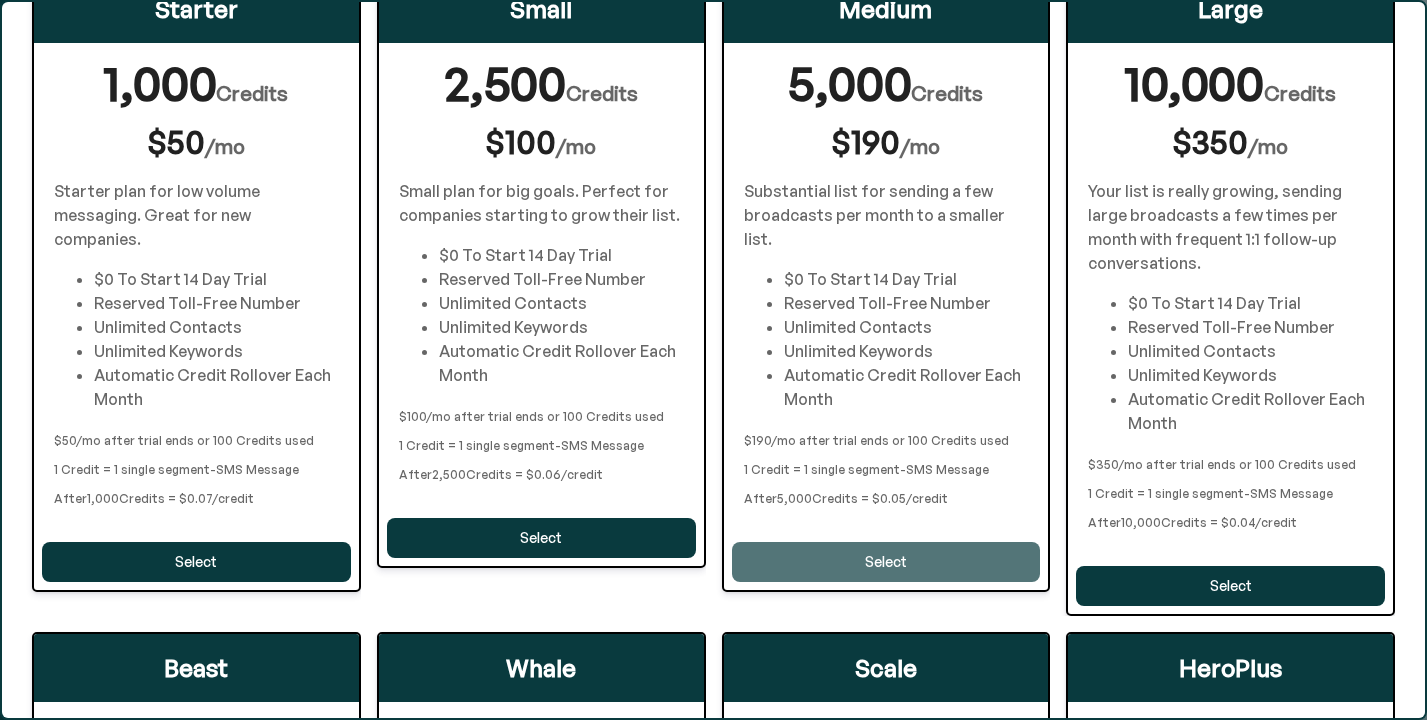 click on "Select" at bounding box center [196, 562] 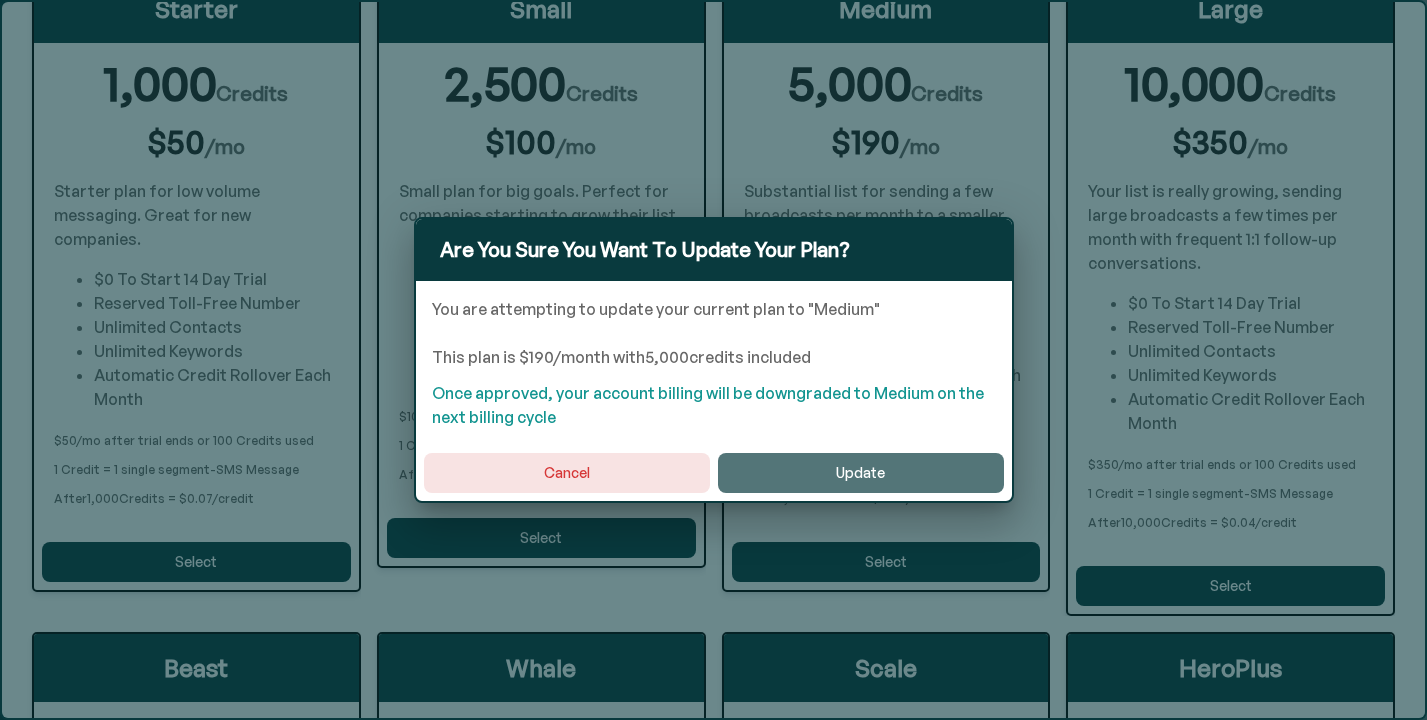 click on "Update" at bounding box center [861, 473] 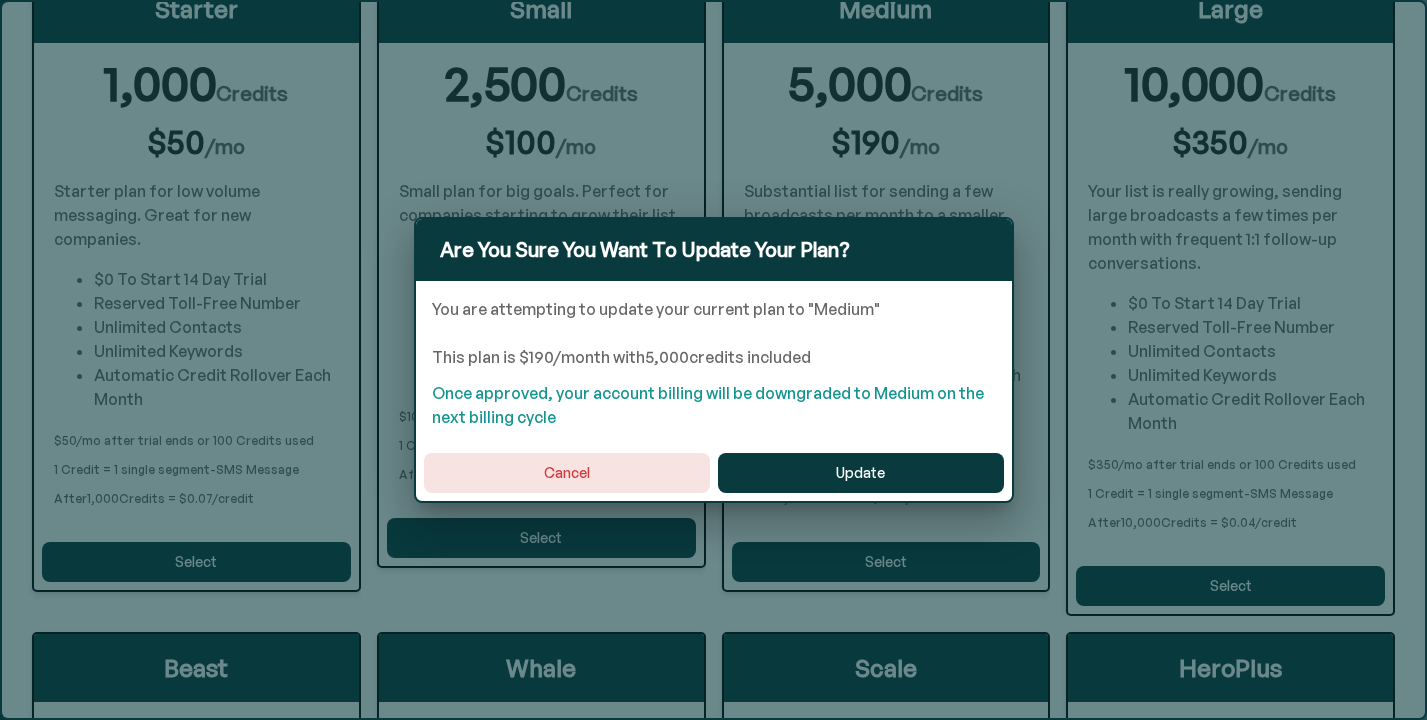 click on "Are You Sure You Want To Update Your Plan? You are attempting to update your current plan to " Medium " This plan is $ 190 /month with  5,000  credits included Once approved, your account billing will be downgraded to Medium on the next billing cycle Cancel Update" at bounding box center (713, 360) 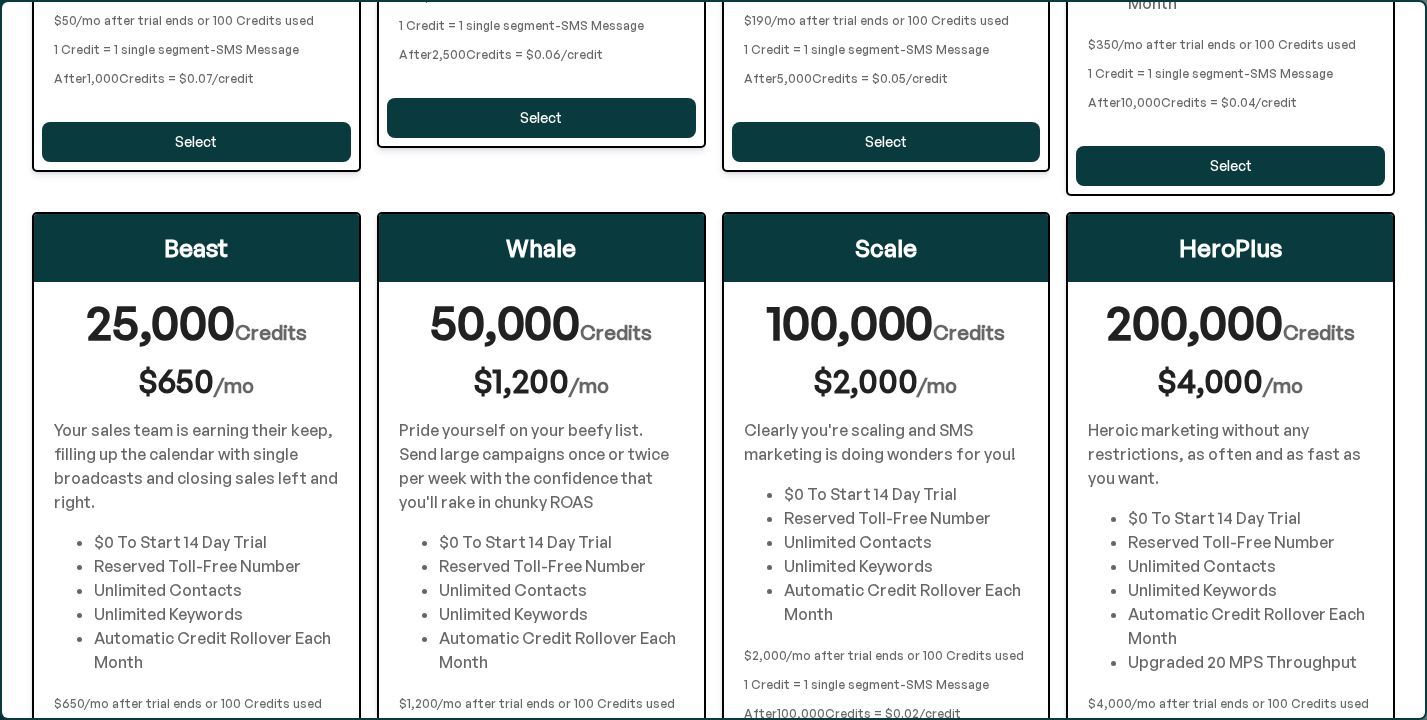 scroll, scrollTop: 0, scrollLeft: 0, axis: both 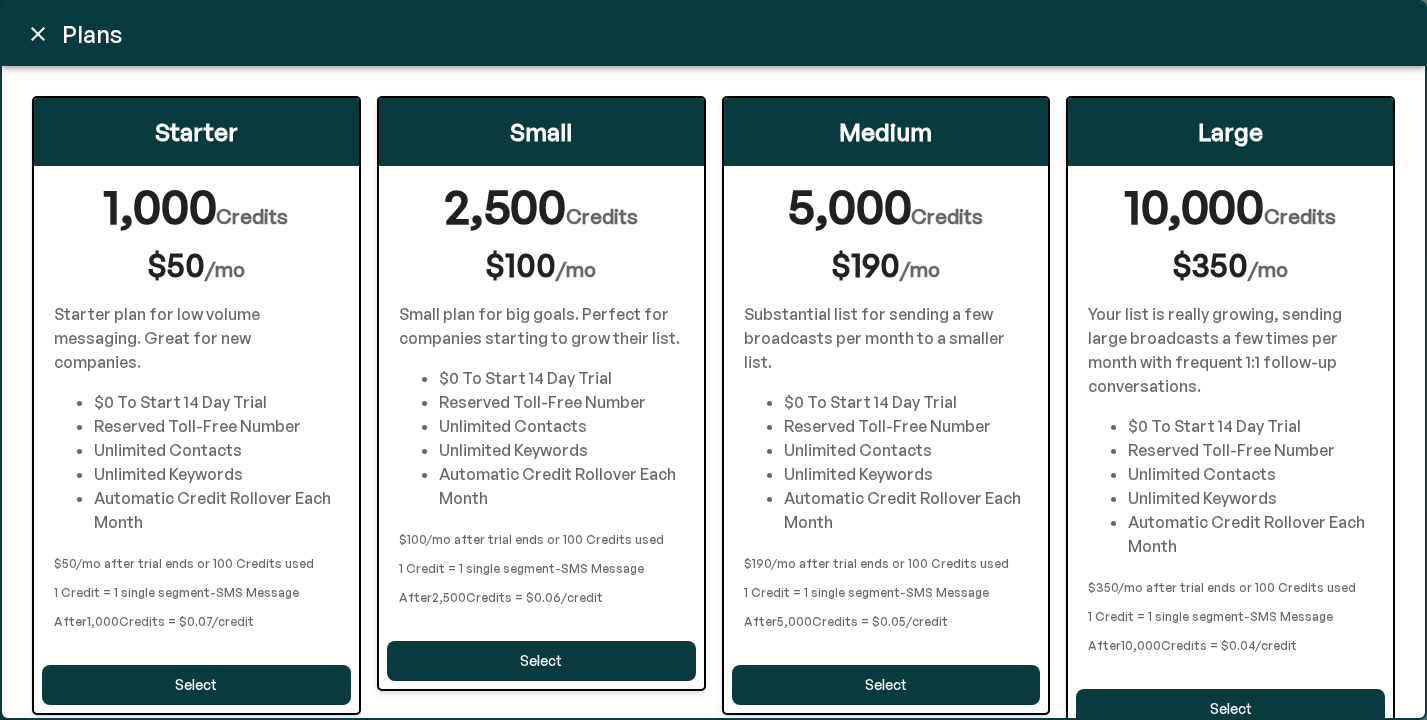 click at bounding box center (38, 34) 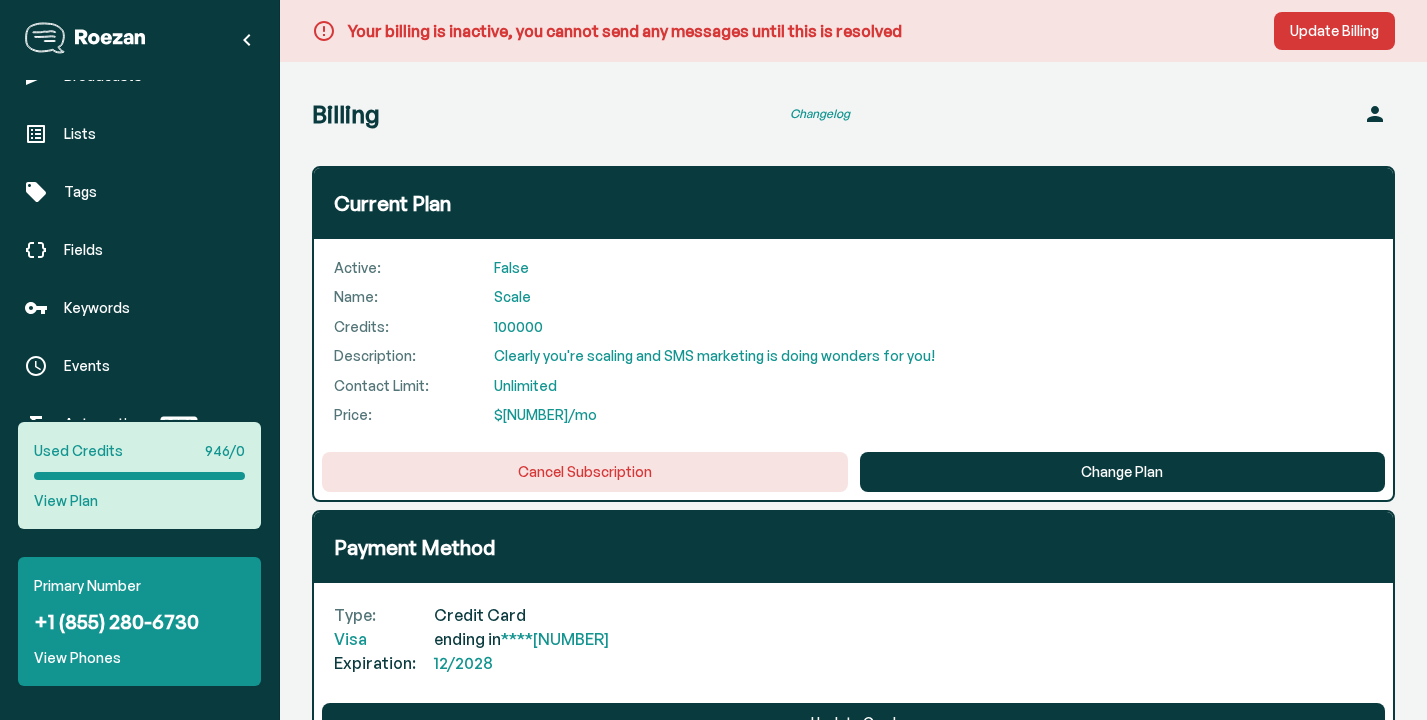 scroll, scrollTop: 258, scrollLeft: 0, axis: vertical 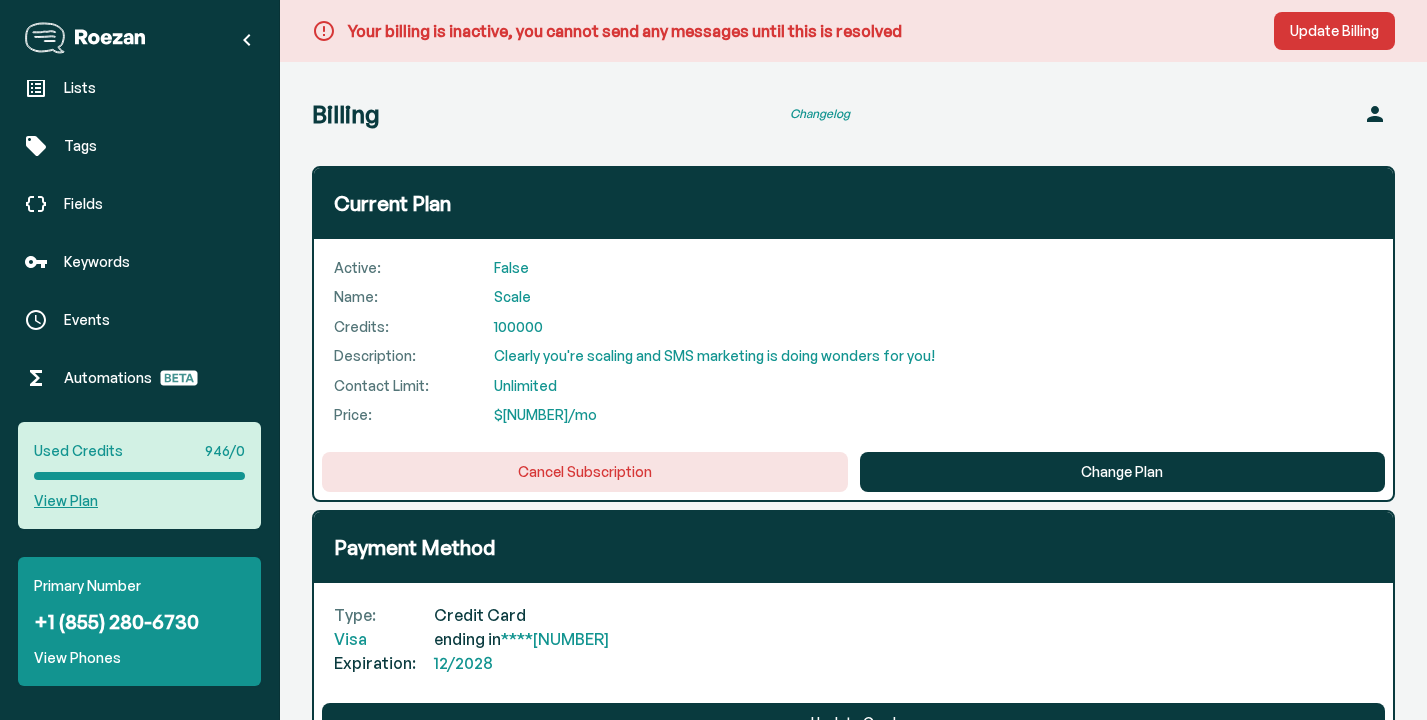 click on "View Plan" at bounding box center [66, 501] 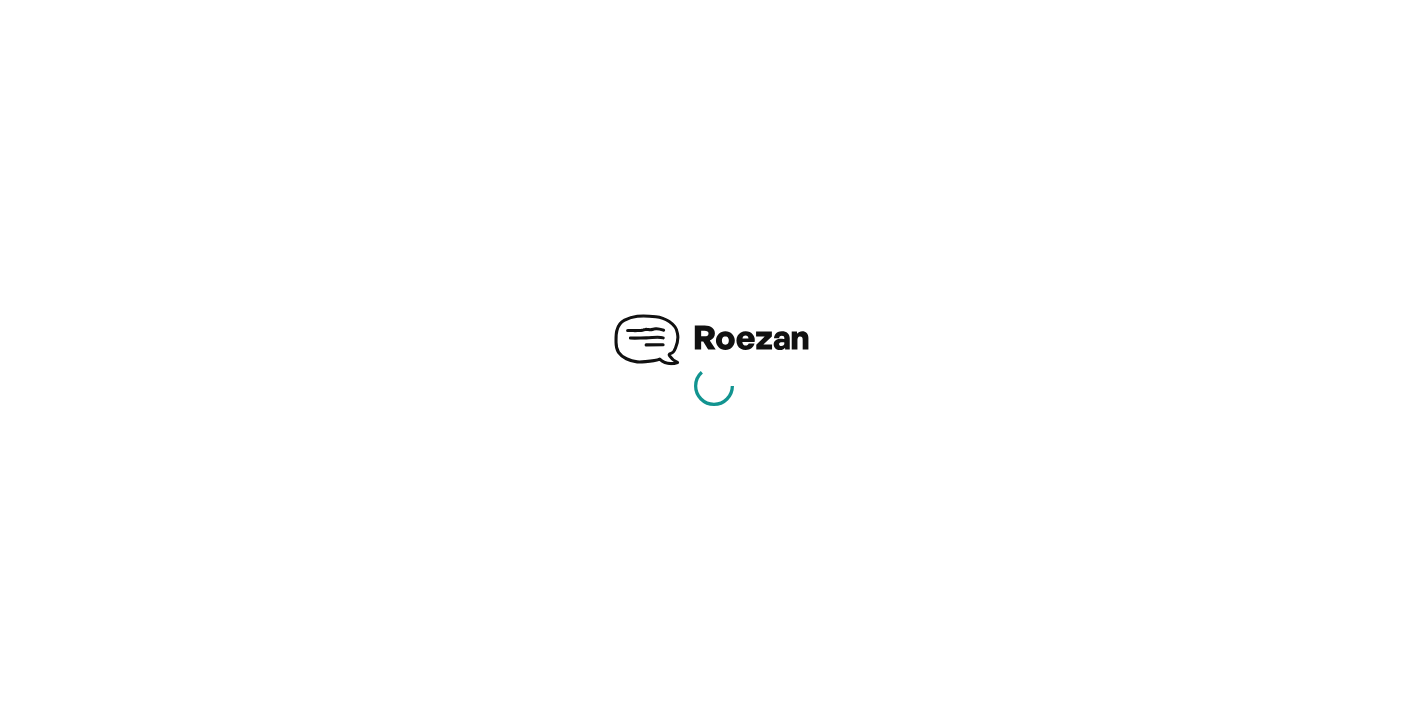 scroll, scrollTop: 0, scrollLeft: 0, axis: both 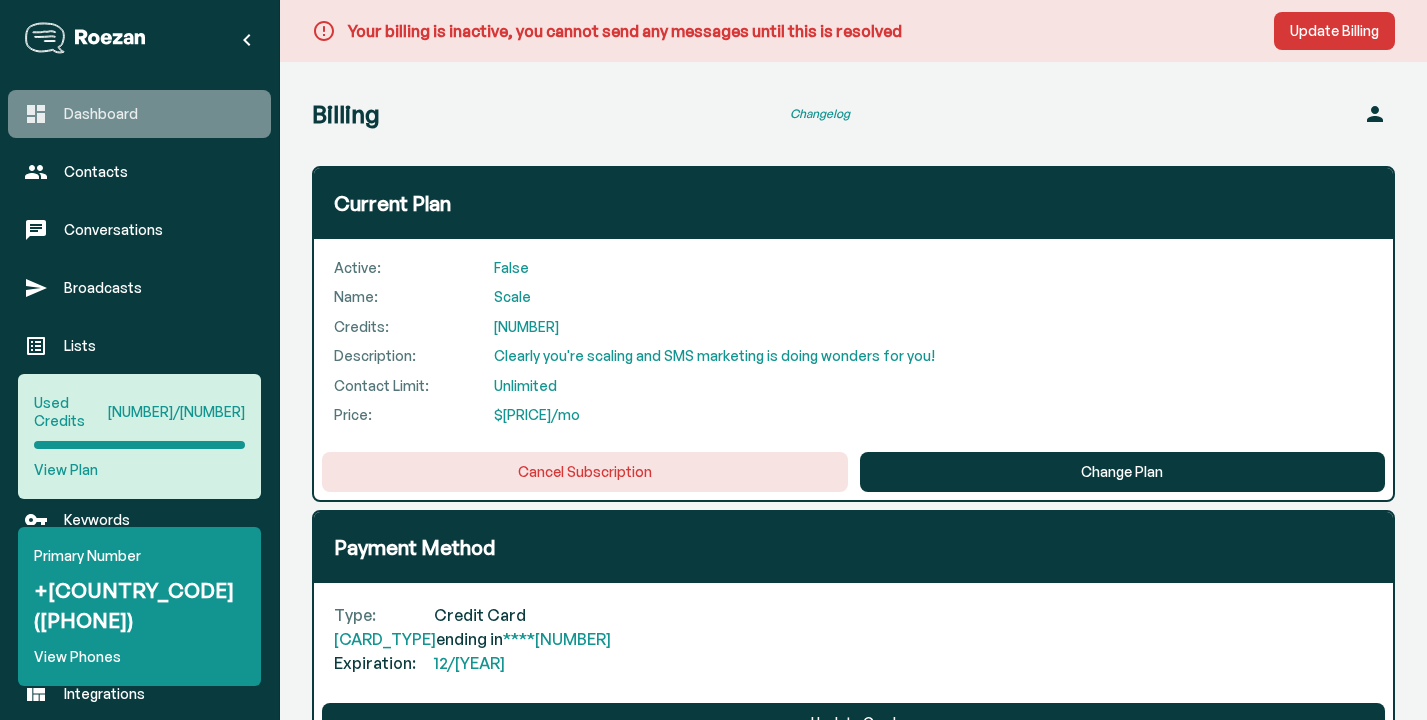 click on "Dashboard" at bounding box center (159, 114) 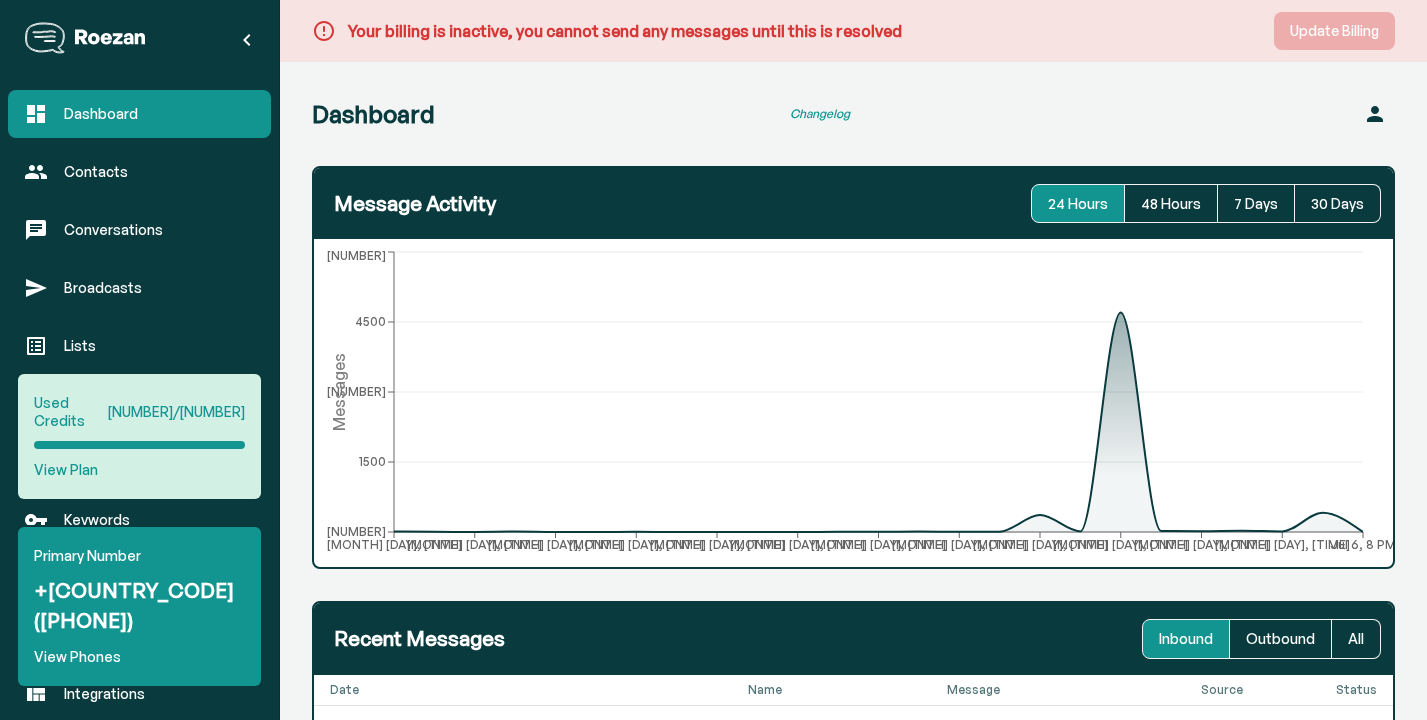 click on "Update Billing" at bounding box center [1334, 31] 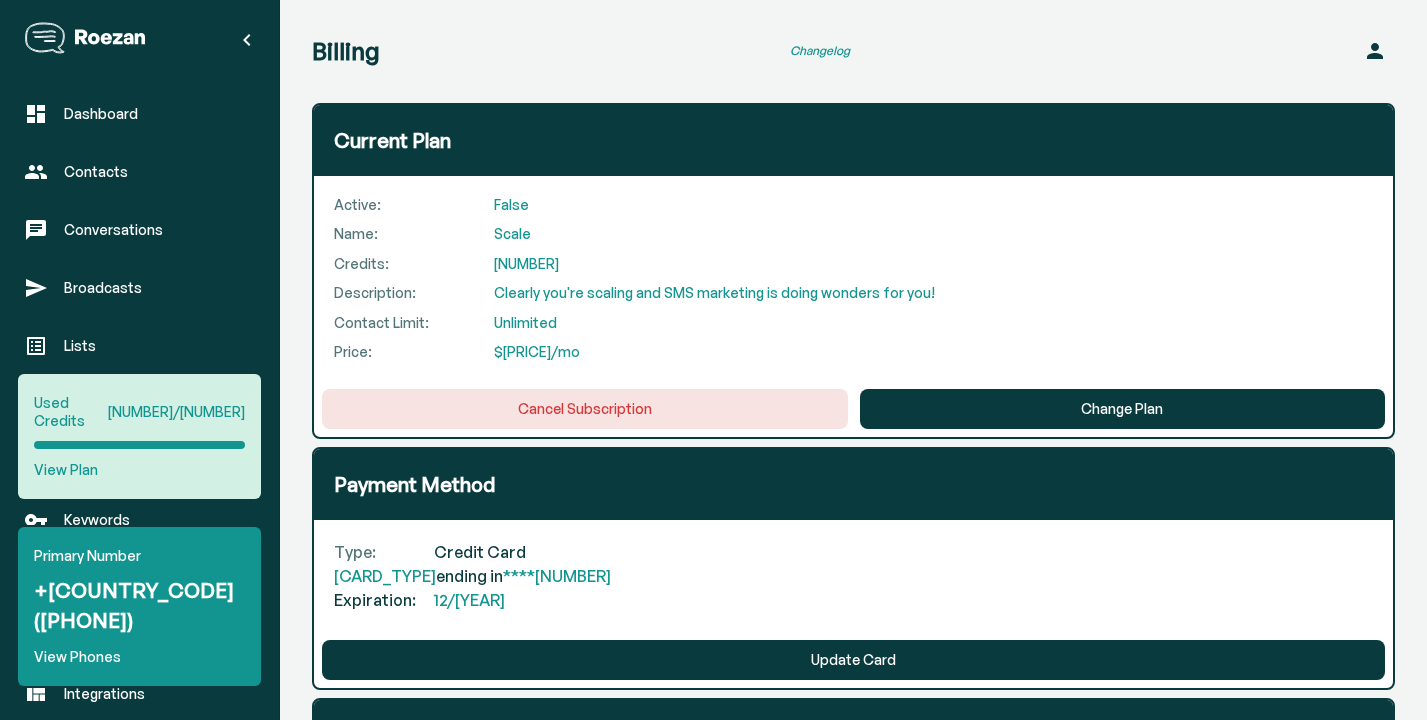 scroll, scrollTop: 69, scrollLeft: 0, axis: vertical 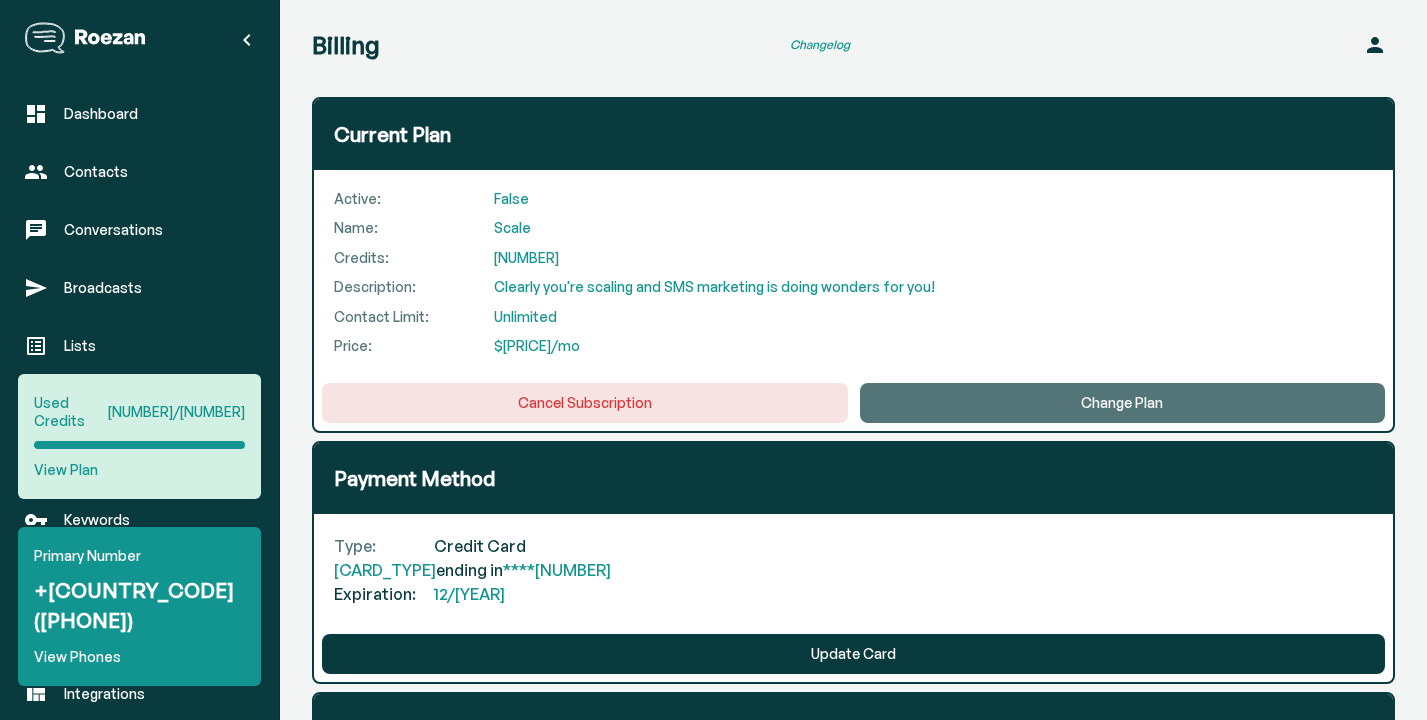 click on "Change Plan" at bounding box center (1123, 403) 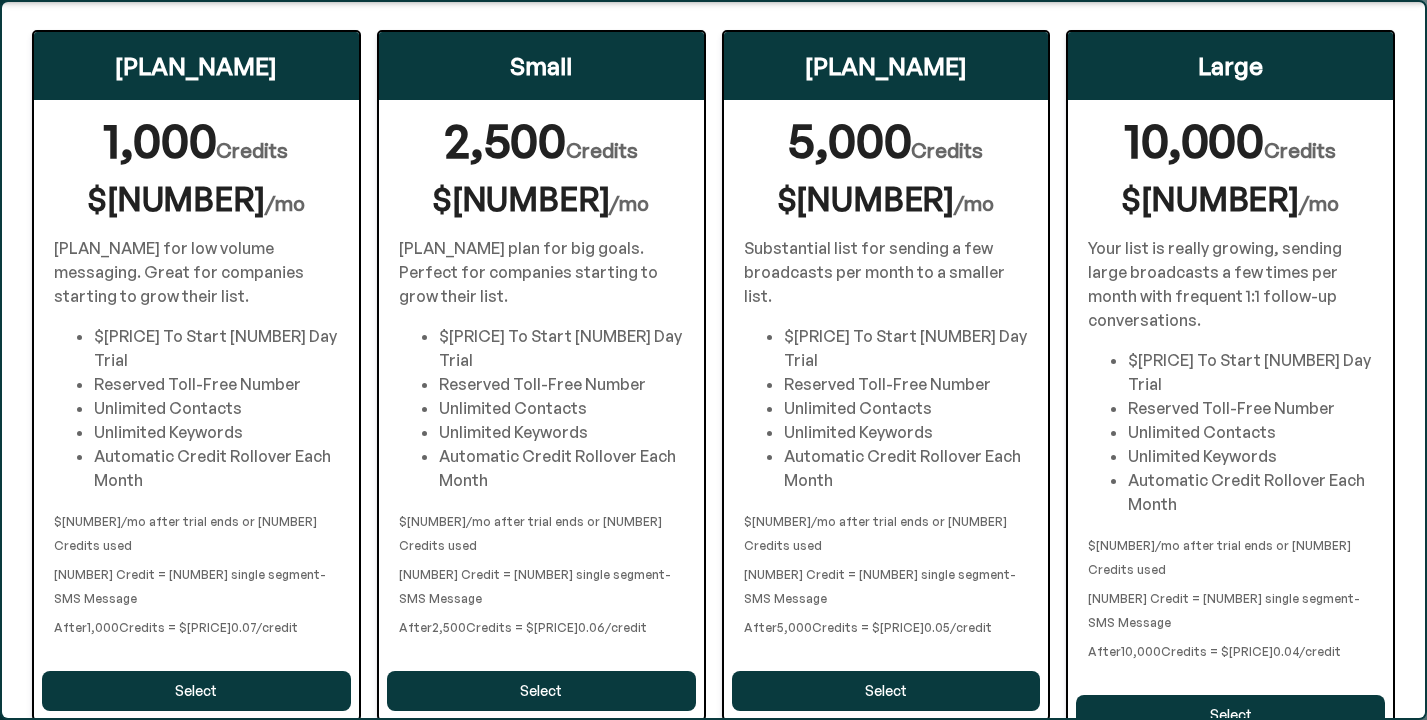 scroll, scrollTop: 70, scrollLeft: 0, axis: vertical 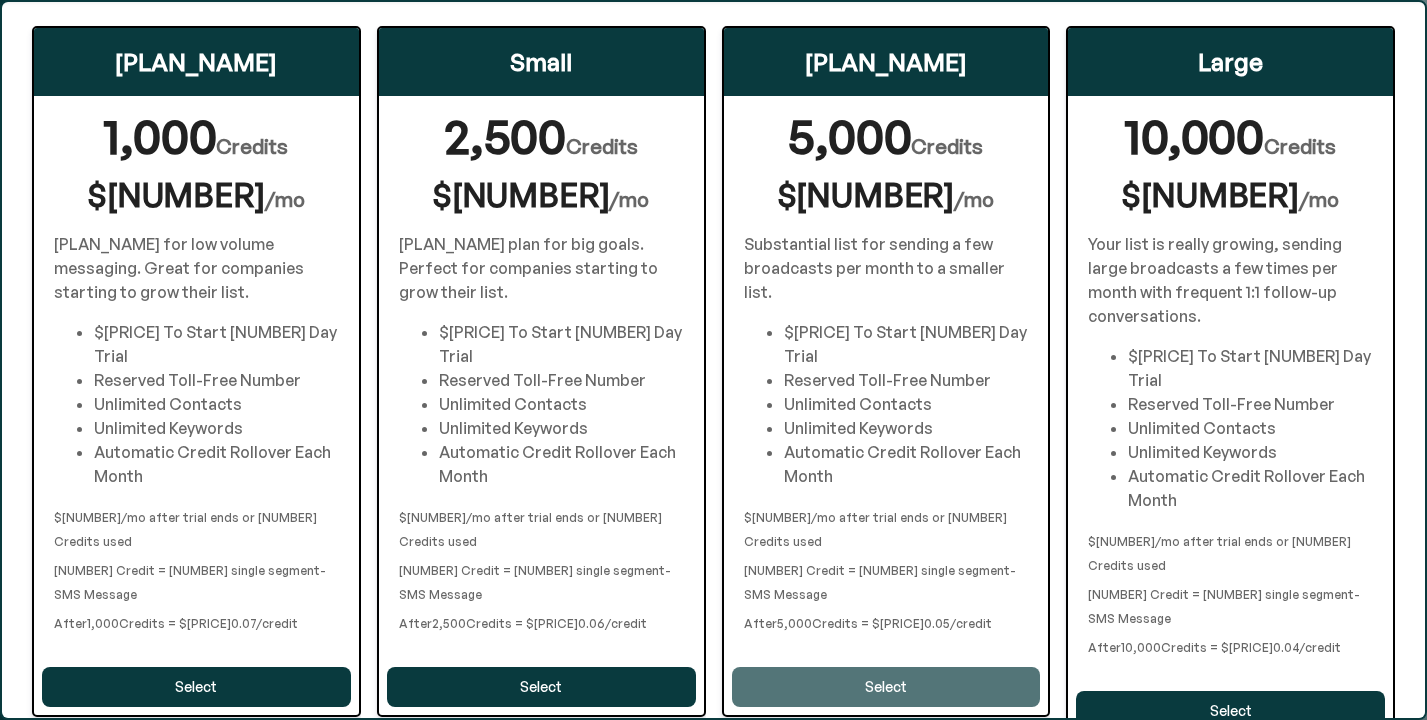 click on "Select" at bounding box center [196, 687] 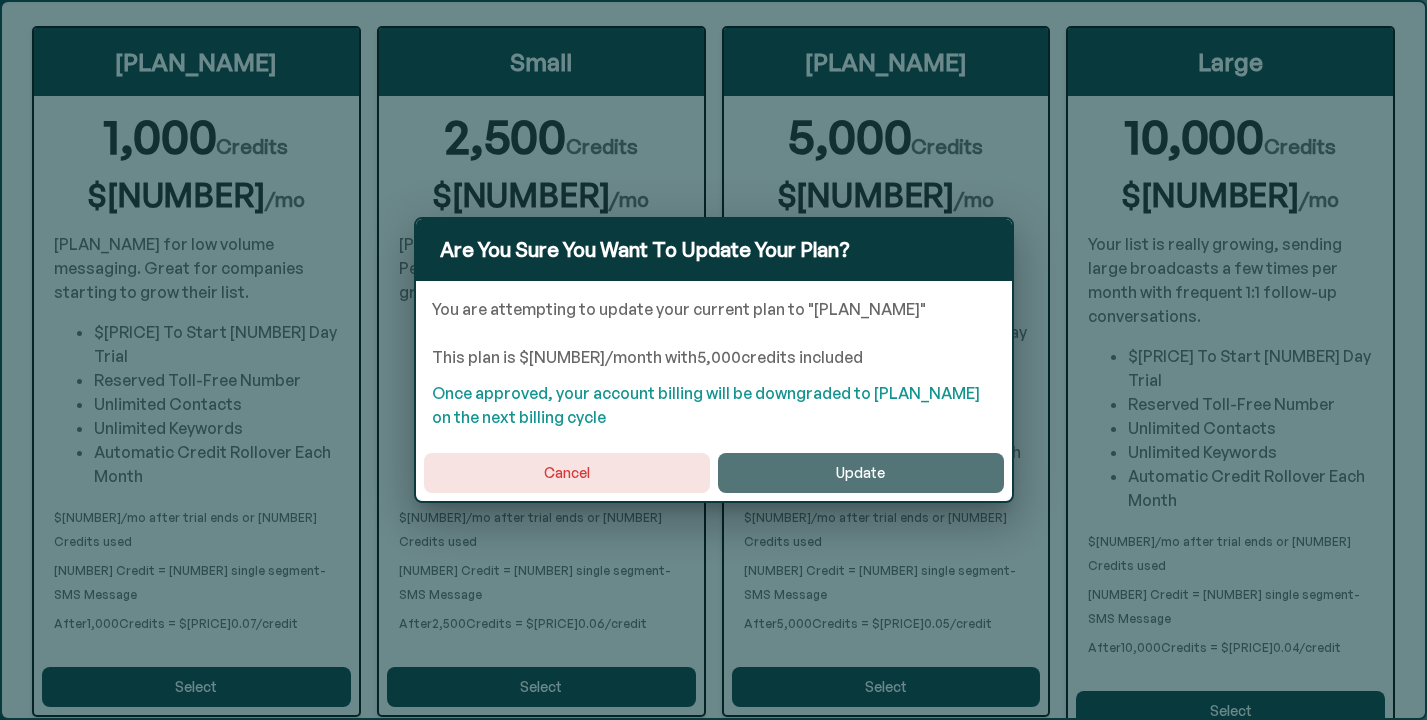 click on "Update" at bounding box center [861, 473] 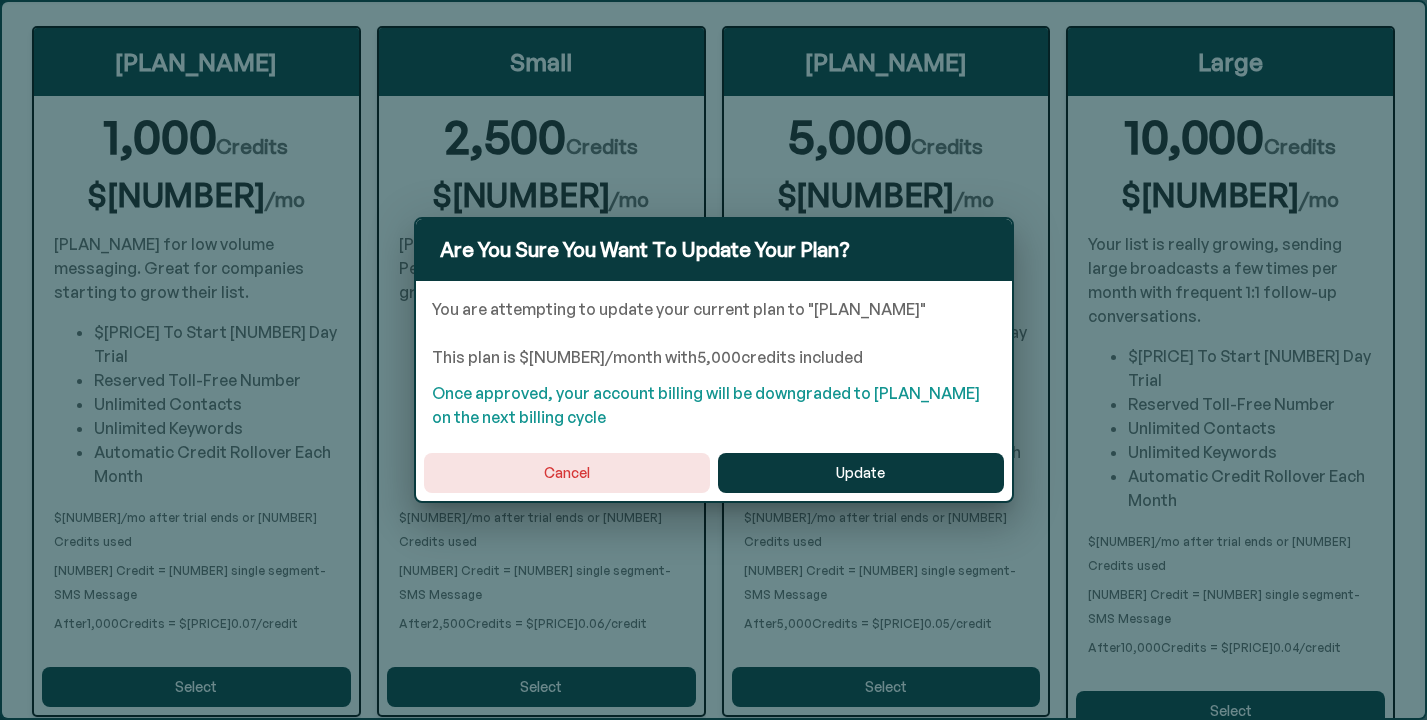 click on "Are You Sure You Want To Update Your Plan? You are attempting to update your current plan to " Medium " This plan is $ 190 /month with  5,000  credits included Once approved, your account billing will be downgraded to Medium on the next billing cycle Cancel Update" at bounding box center (713, 360) 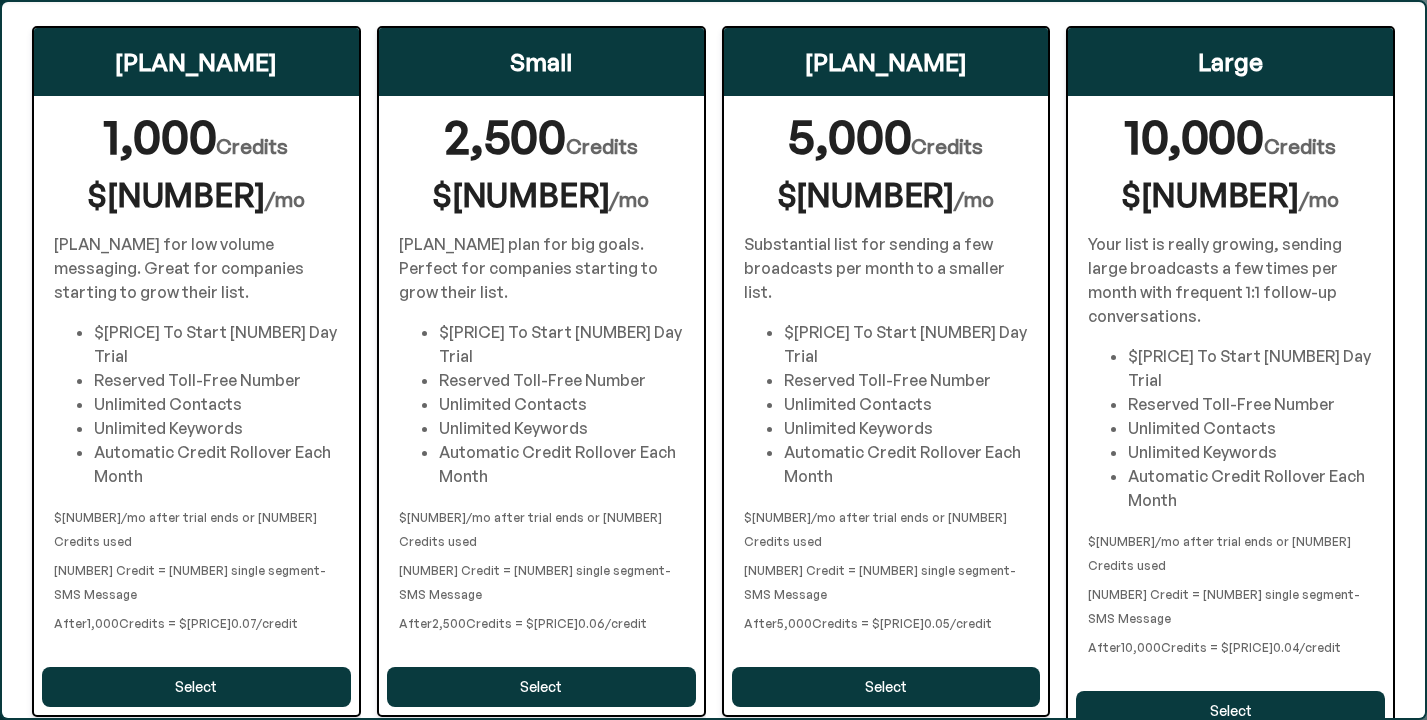 scroll, scrollTop: 0, scrollLeft: 0, axis: both 